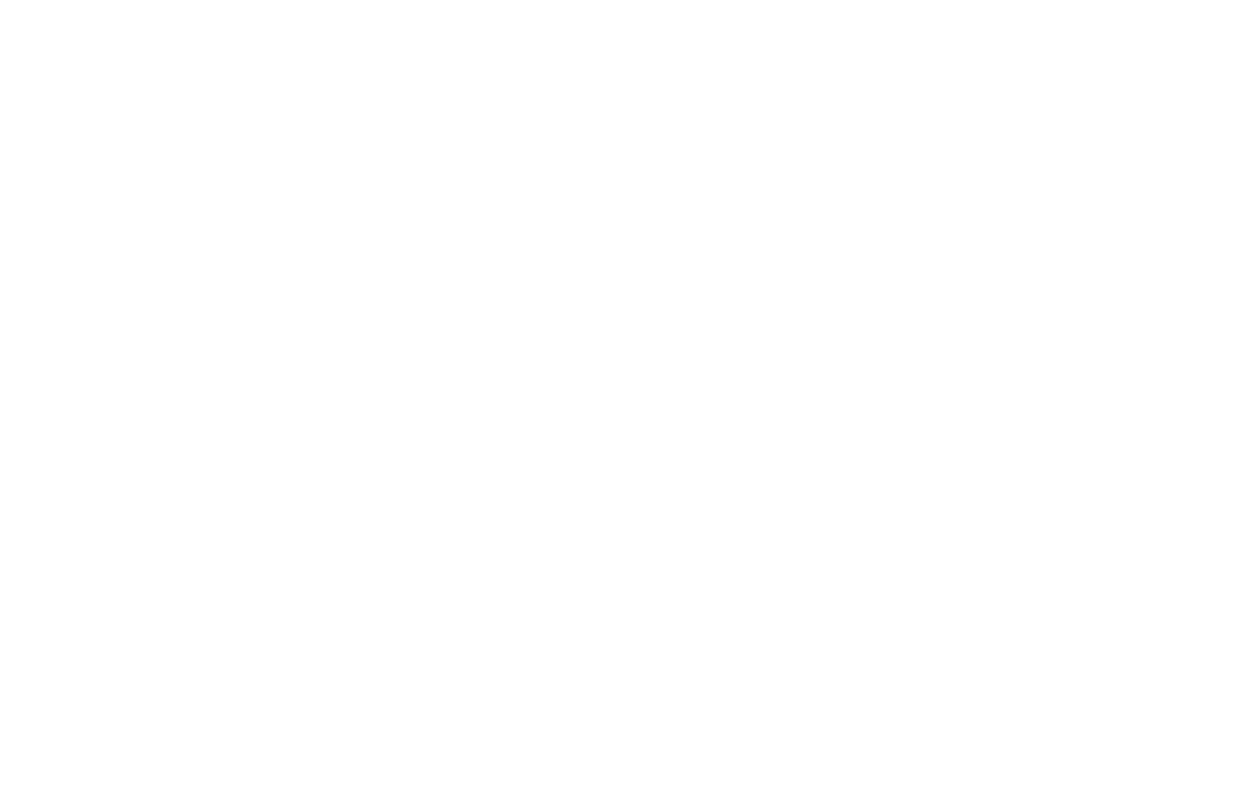 scroll, scrollTop: 0, scrollLeft: 0, axis: both 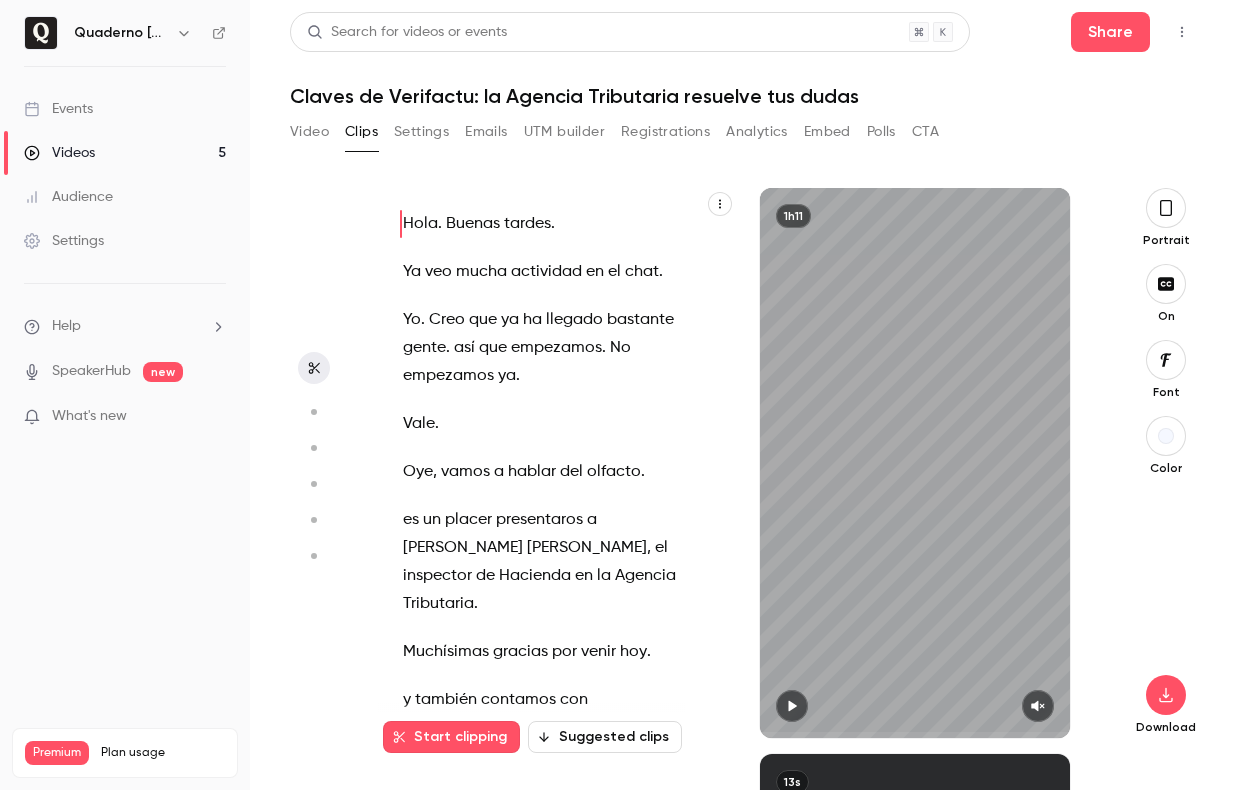 click 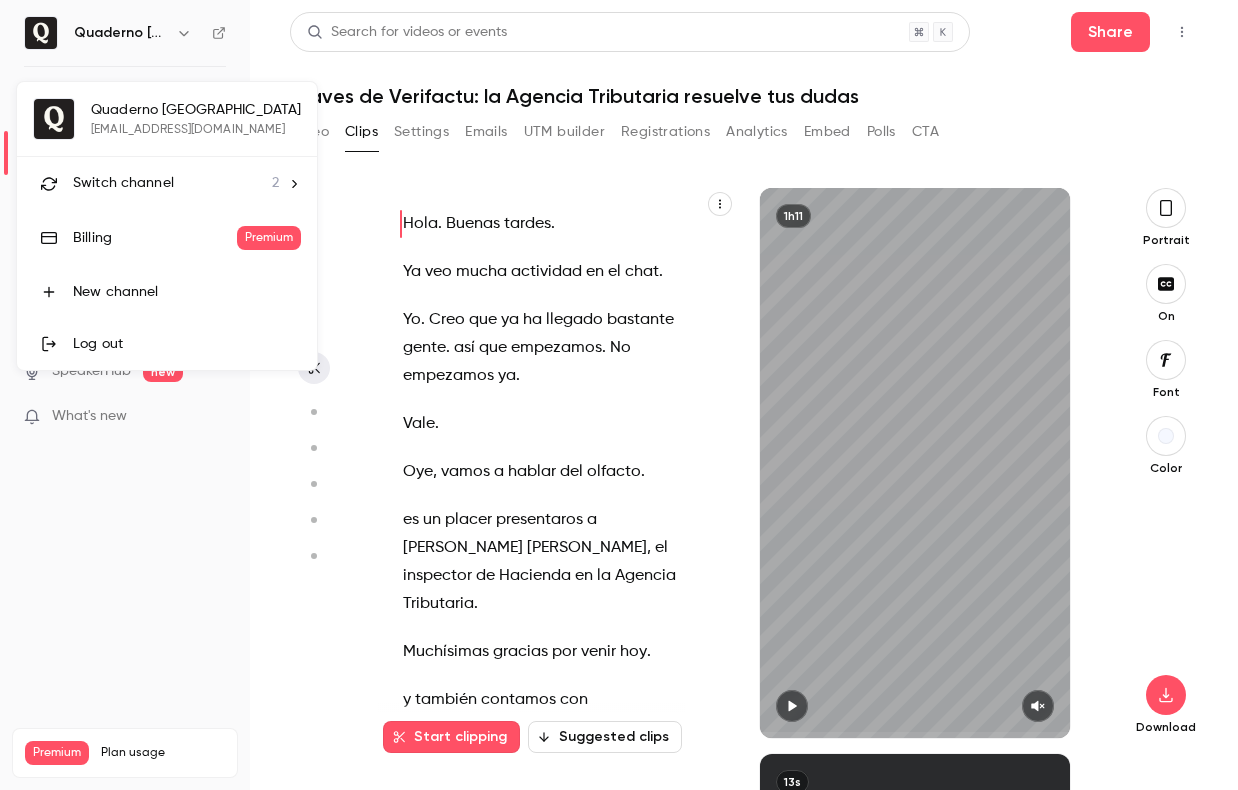 click at bounding box center [619, 395] 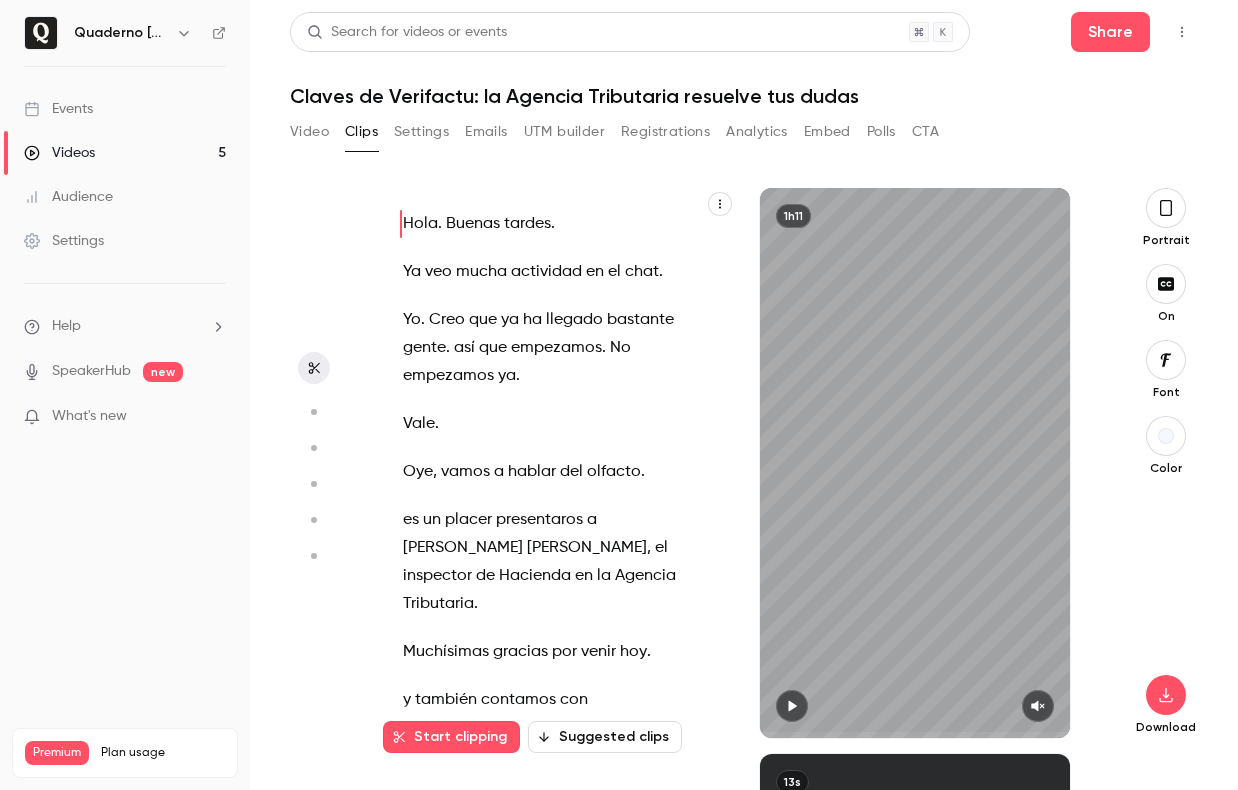 click on "Events" at bounding box center [125, 109] 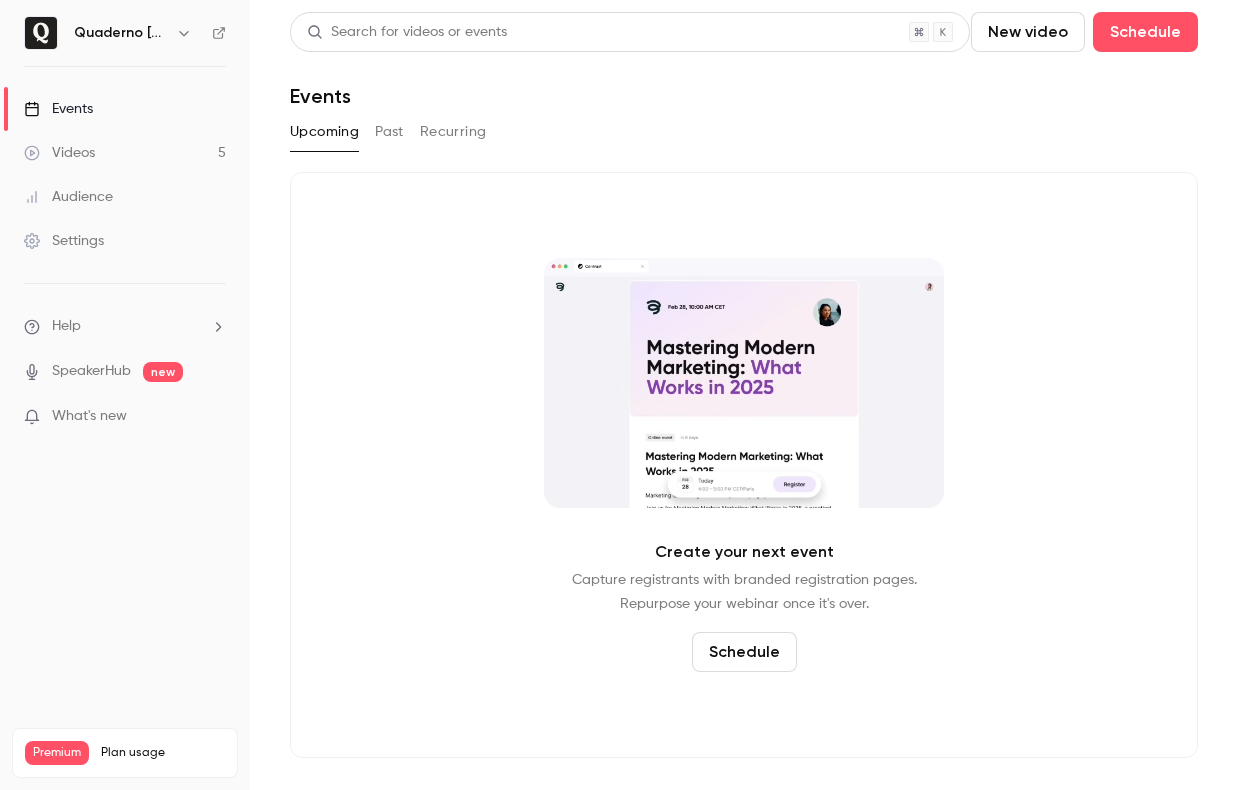 click on "Settings" at bounding box center (125, 241) 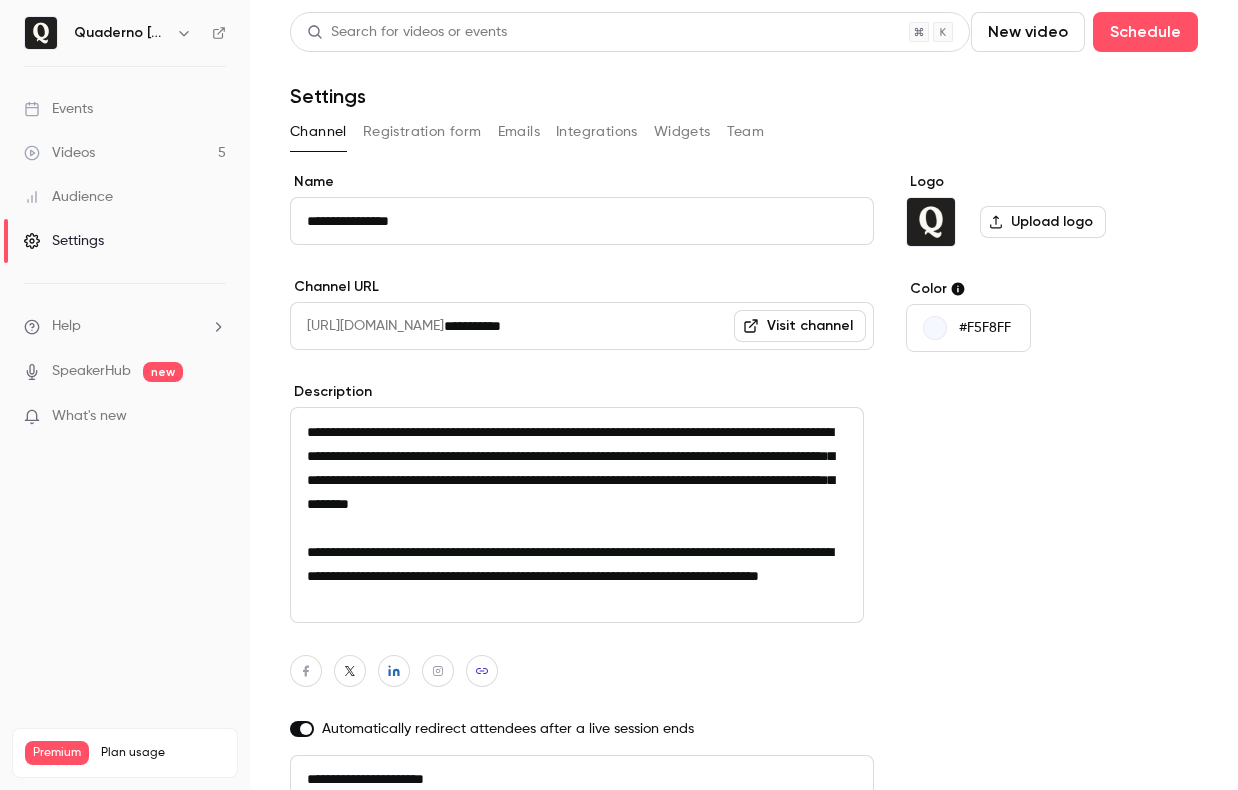 scroll, scrollTop: 13, scrollLeft: 0, axis: vertical 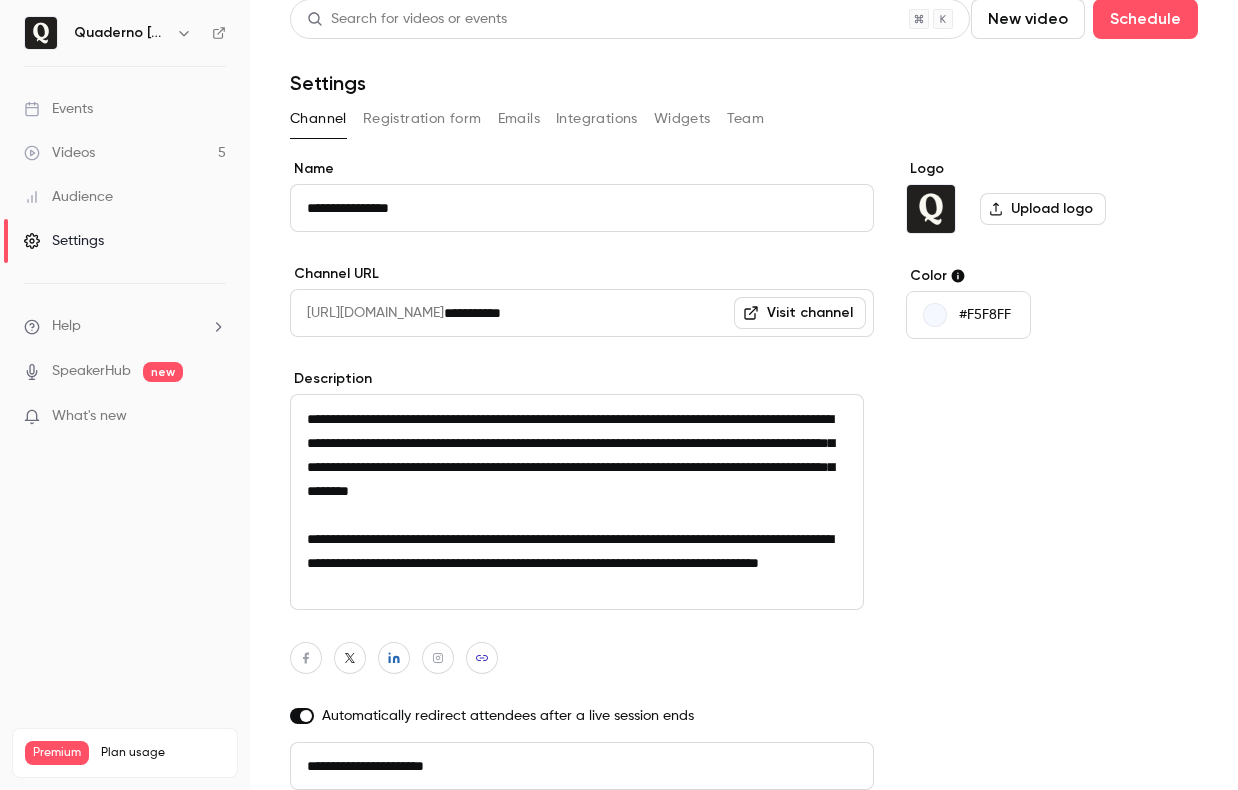 click on "Events" at bounding box center [58, 109] 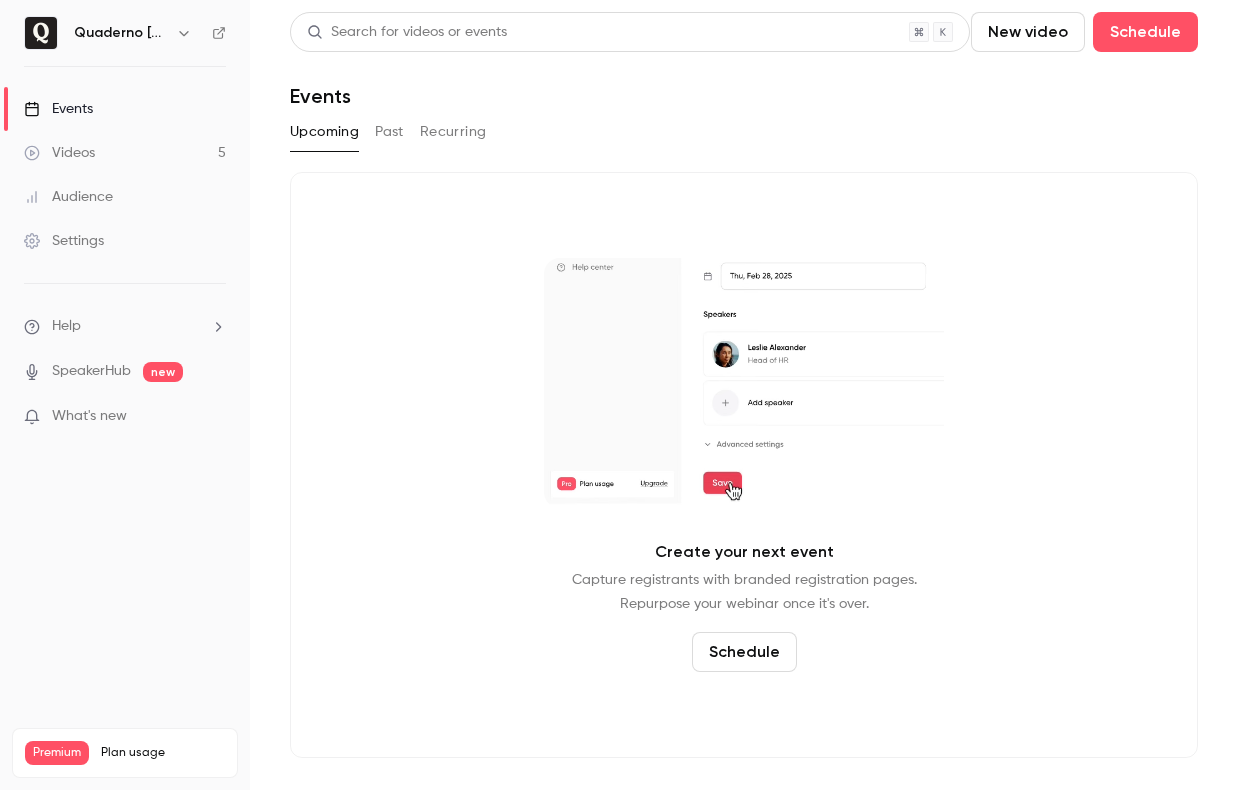 click on "Upcoming" at bounding box center (324, 132) 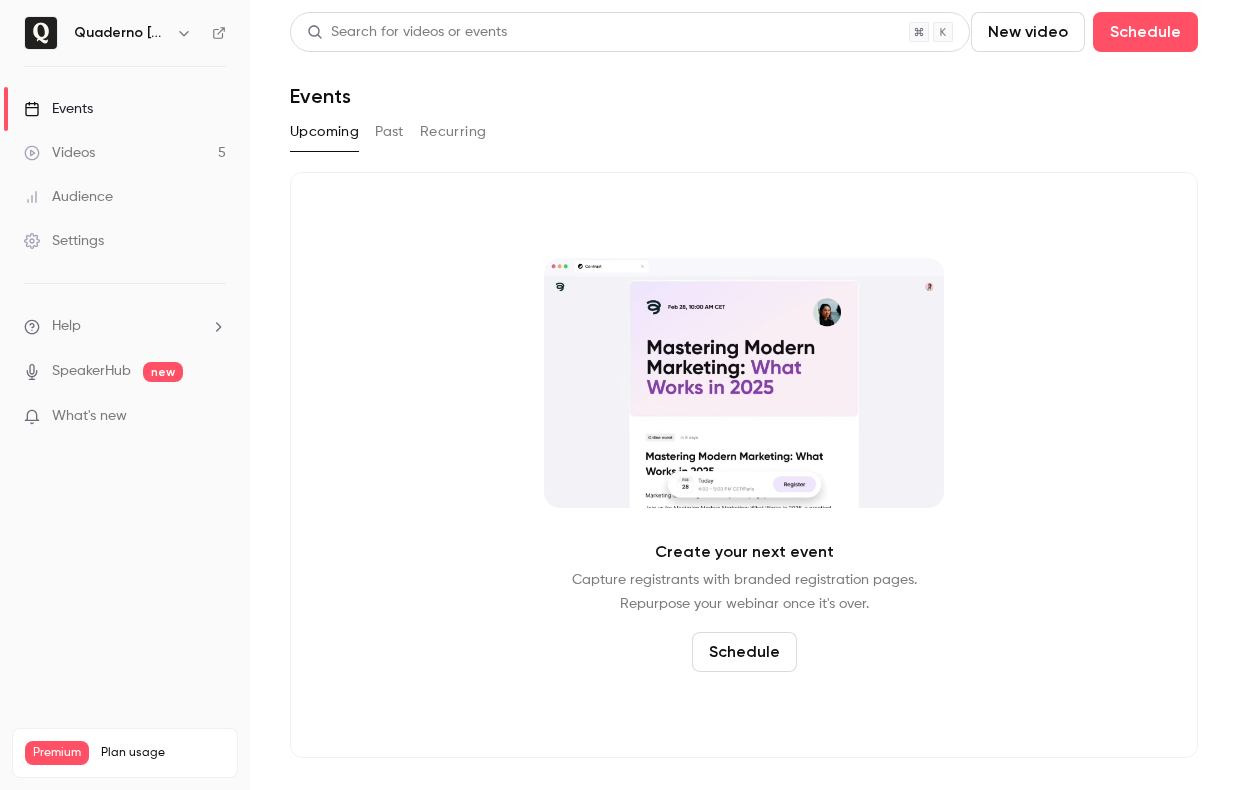 click on "Create your next event" at bounding box center [744, 552] 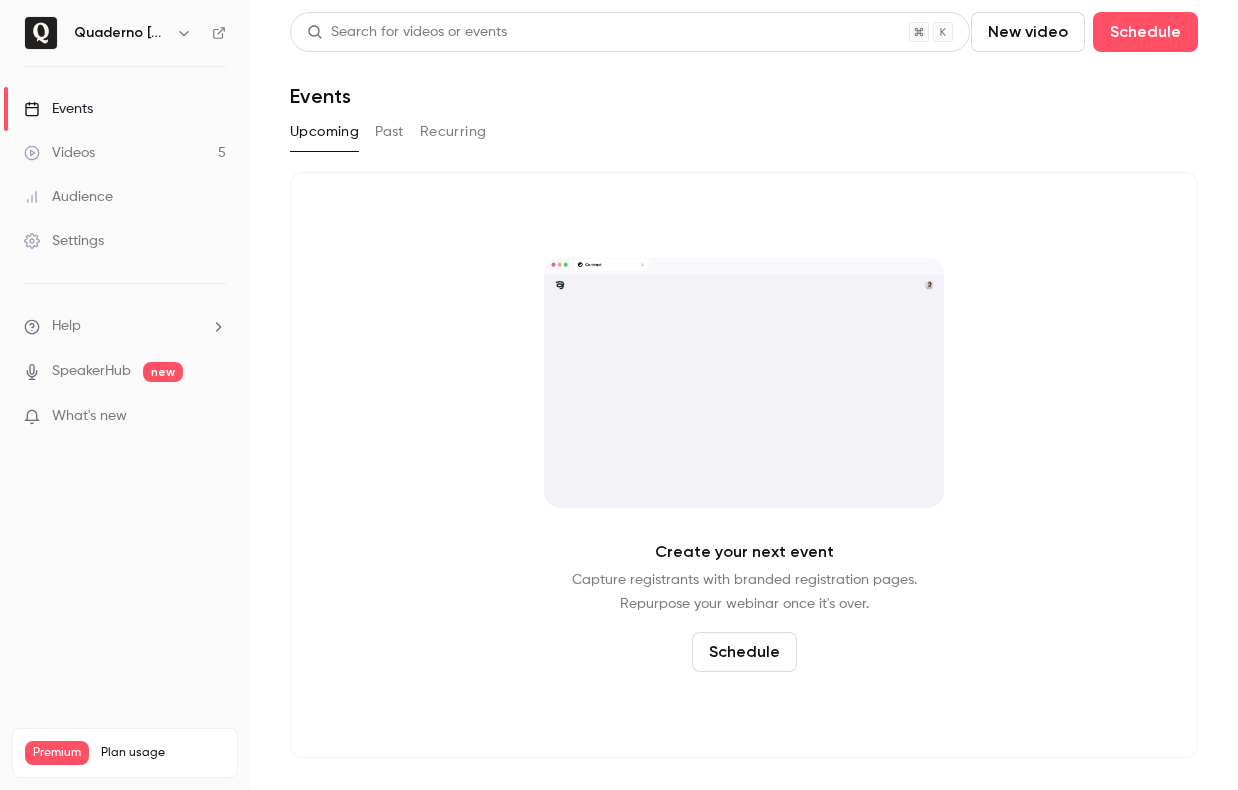 click on "Schedule" at bounding box center [744, 652] 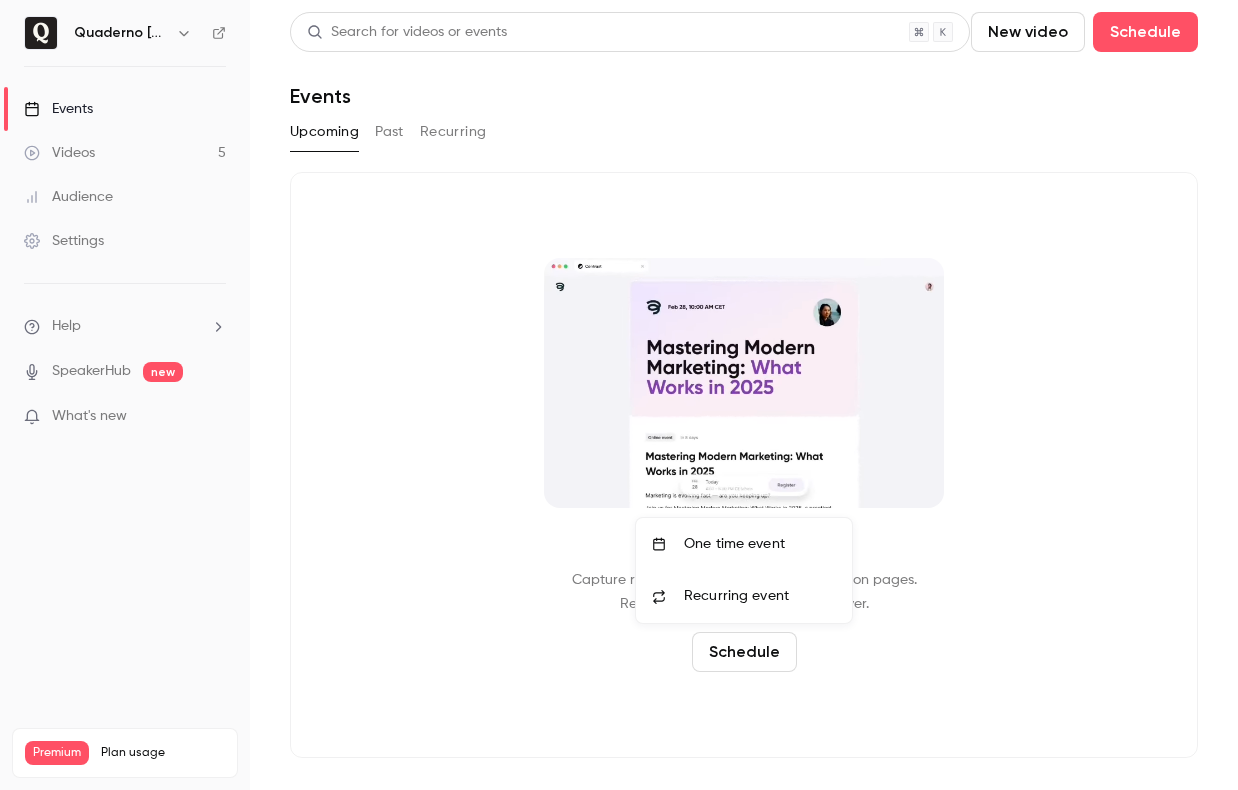 click on "One time event" at bounding box center [760, 544] 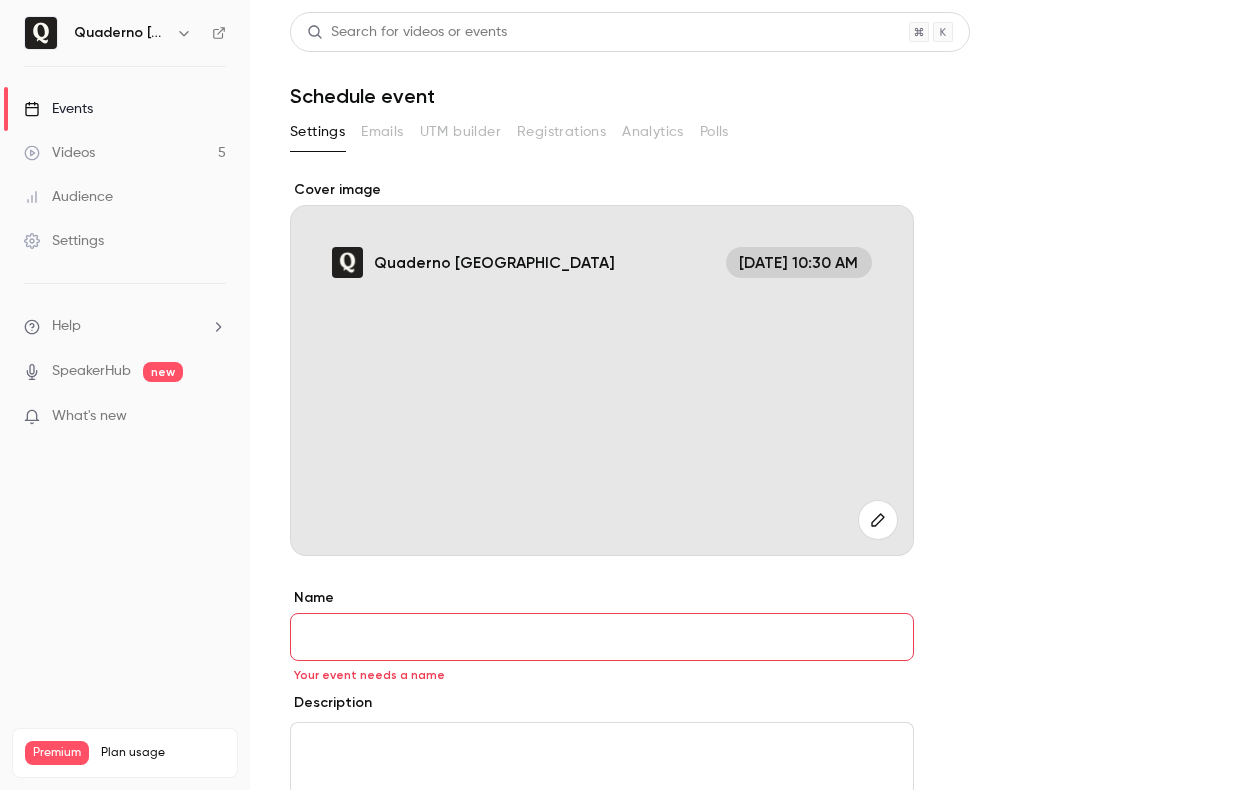 paste on "**********" 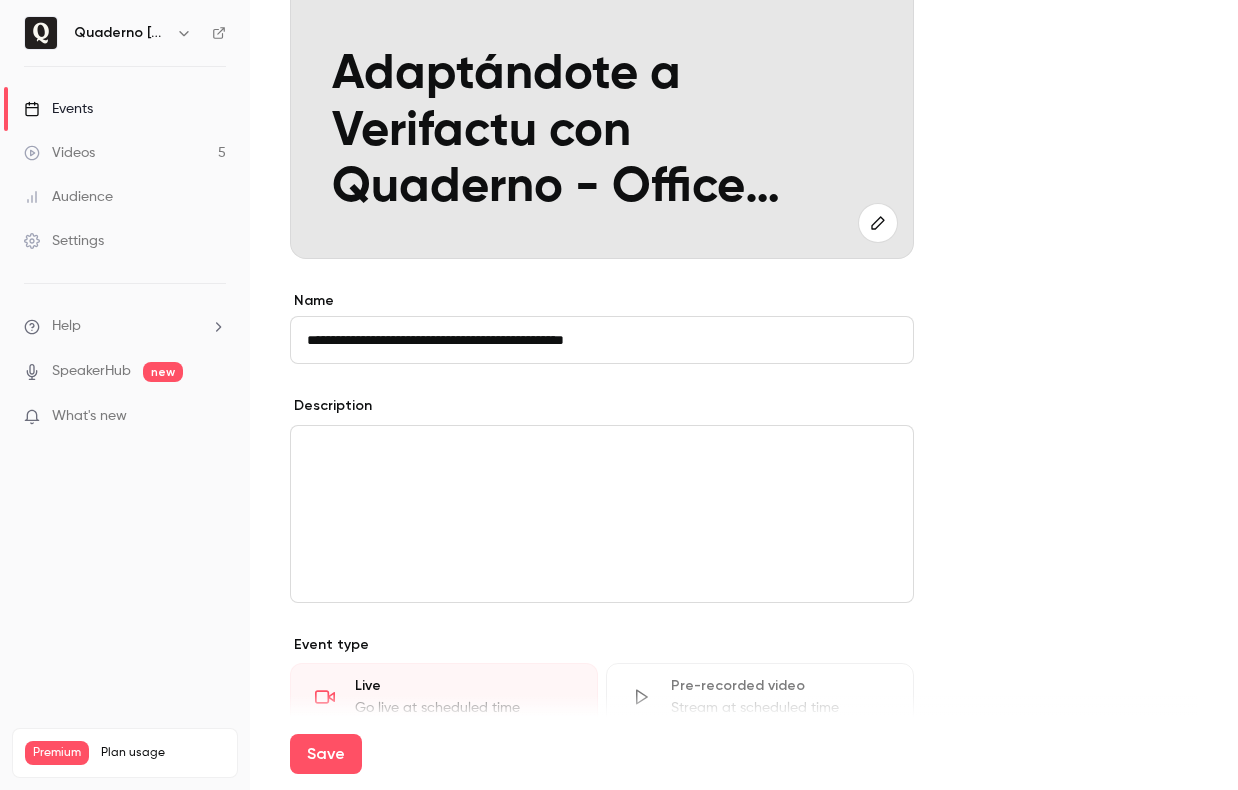 scroll, scrollTop: 591, scrollLeft: 0, axis: vertical 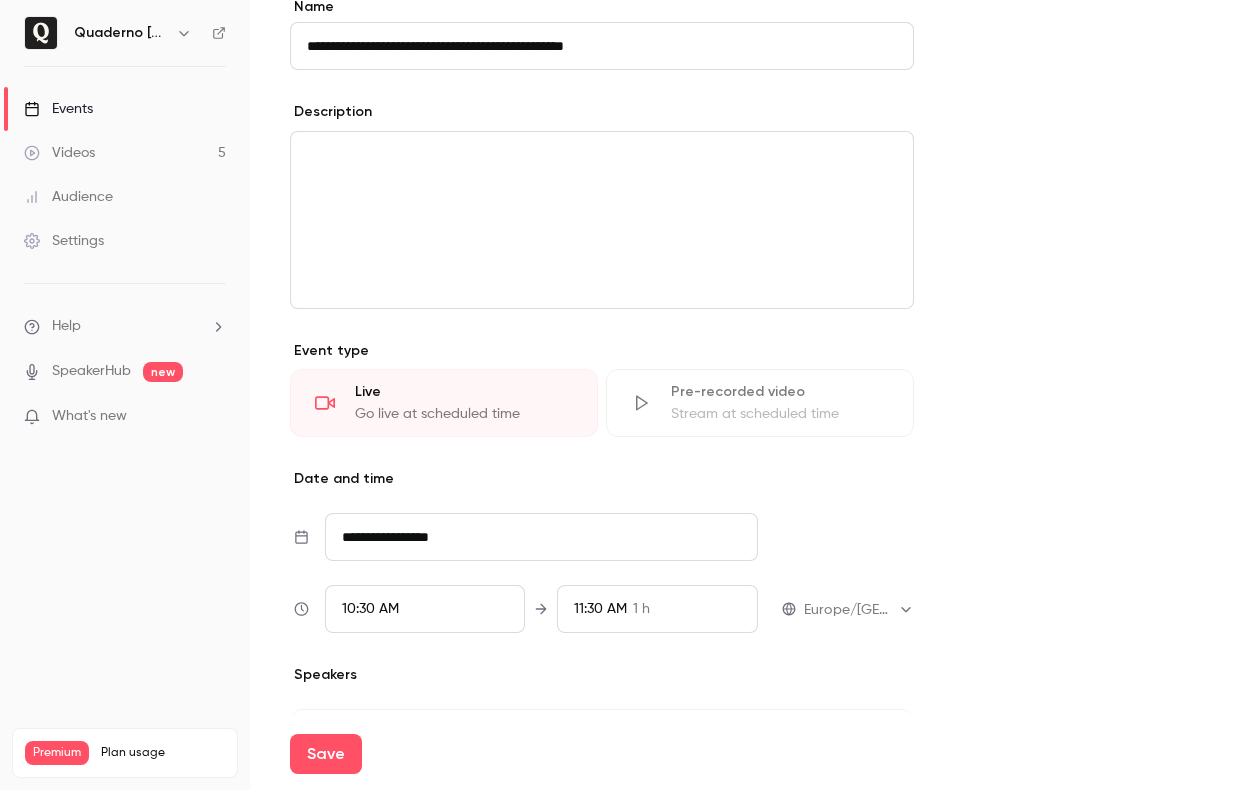 type on "**********" 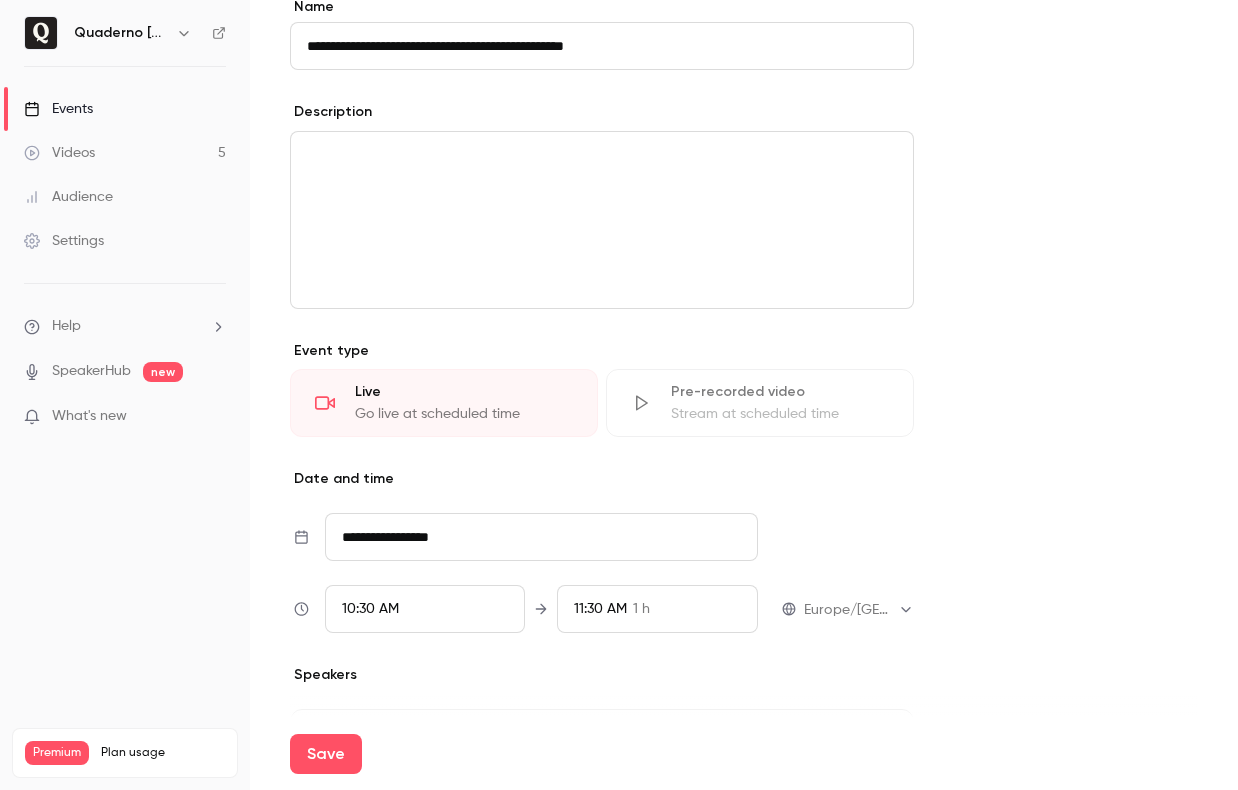 click at bounding box center [602, 220] 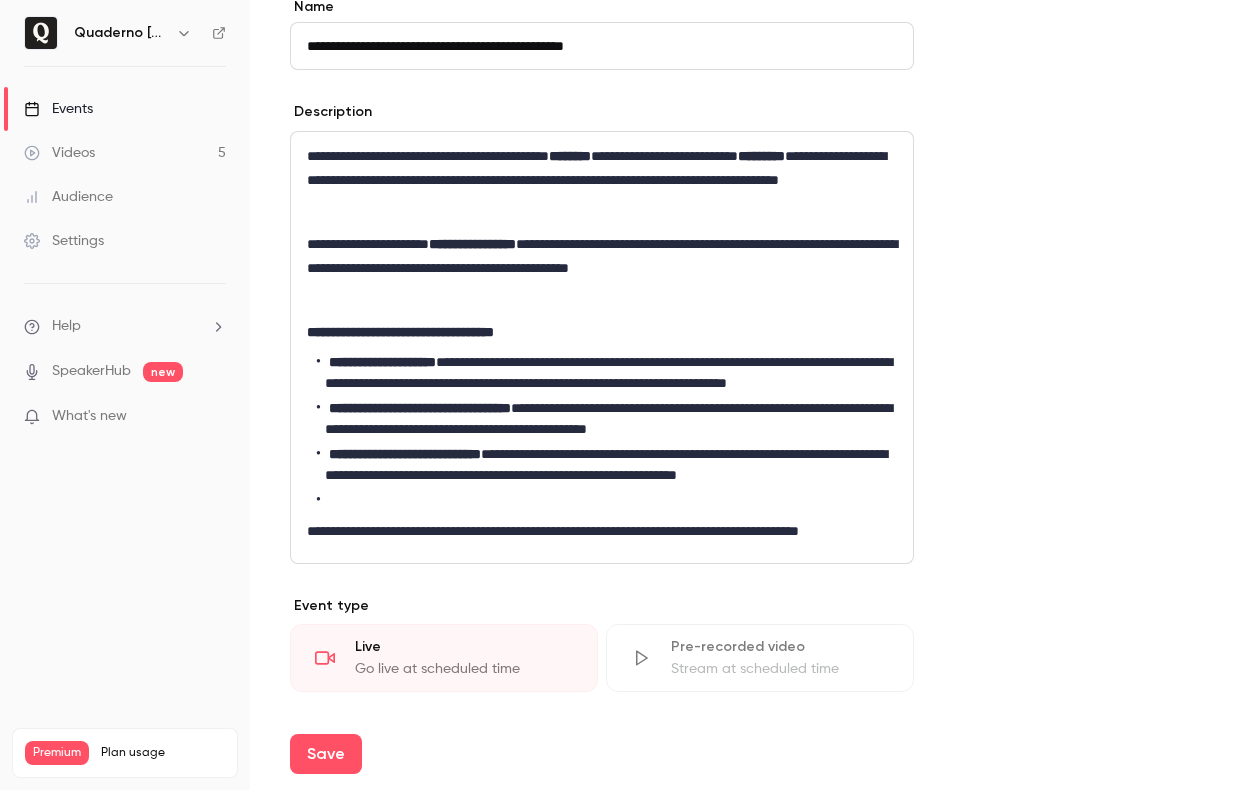 scroll, scrollTop: 0, scrollLeft: 0, axis: both 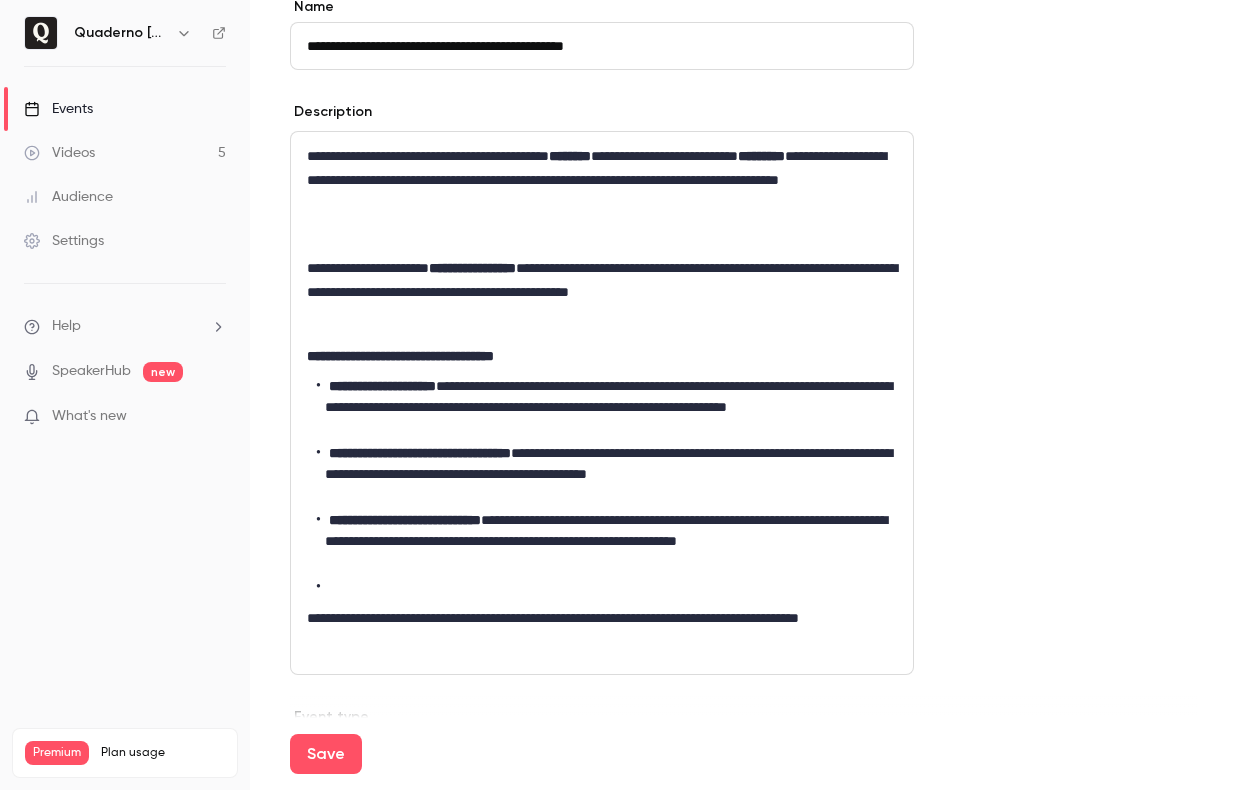 click on "**********" at bounding box center (602, 403) 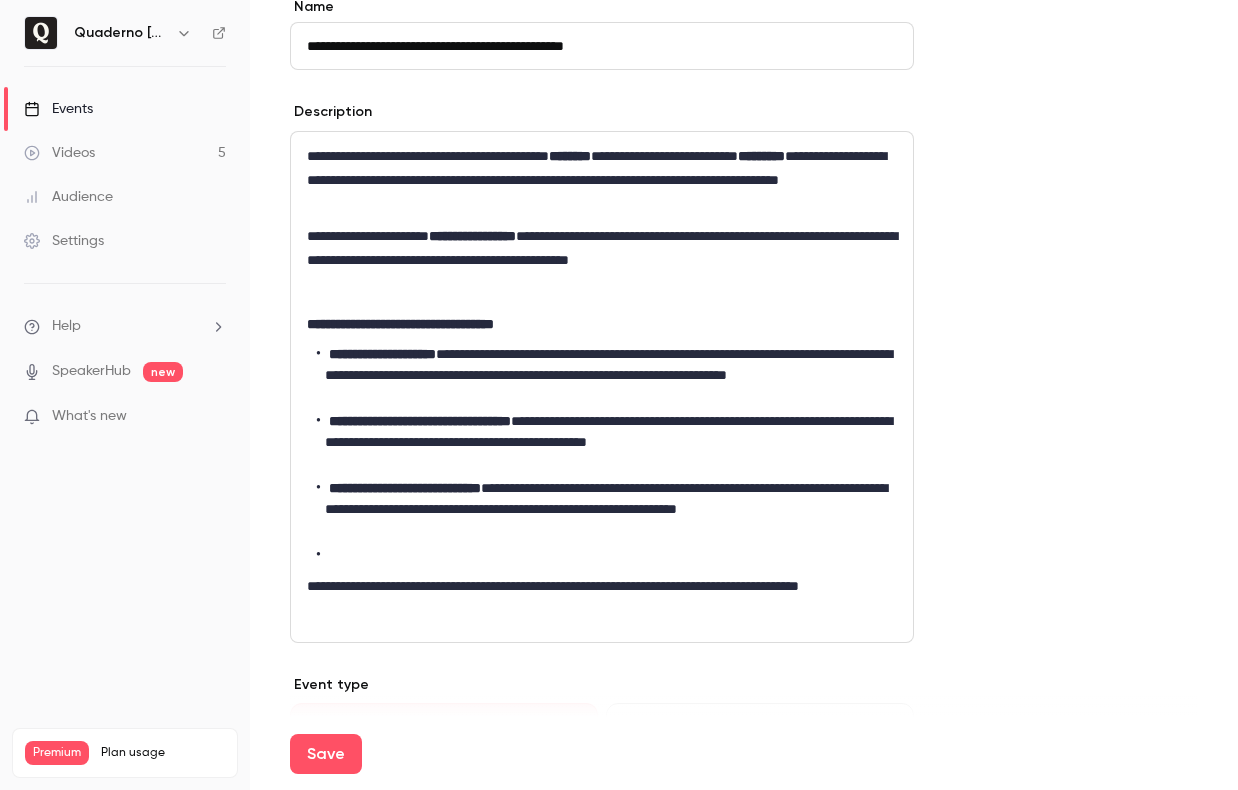click at bounding box center (602, 292) 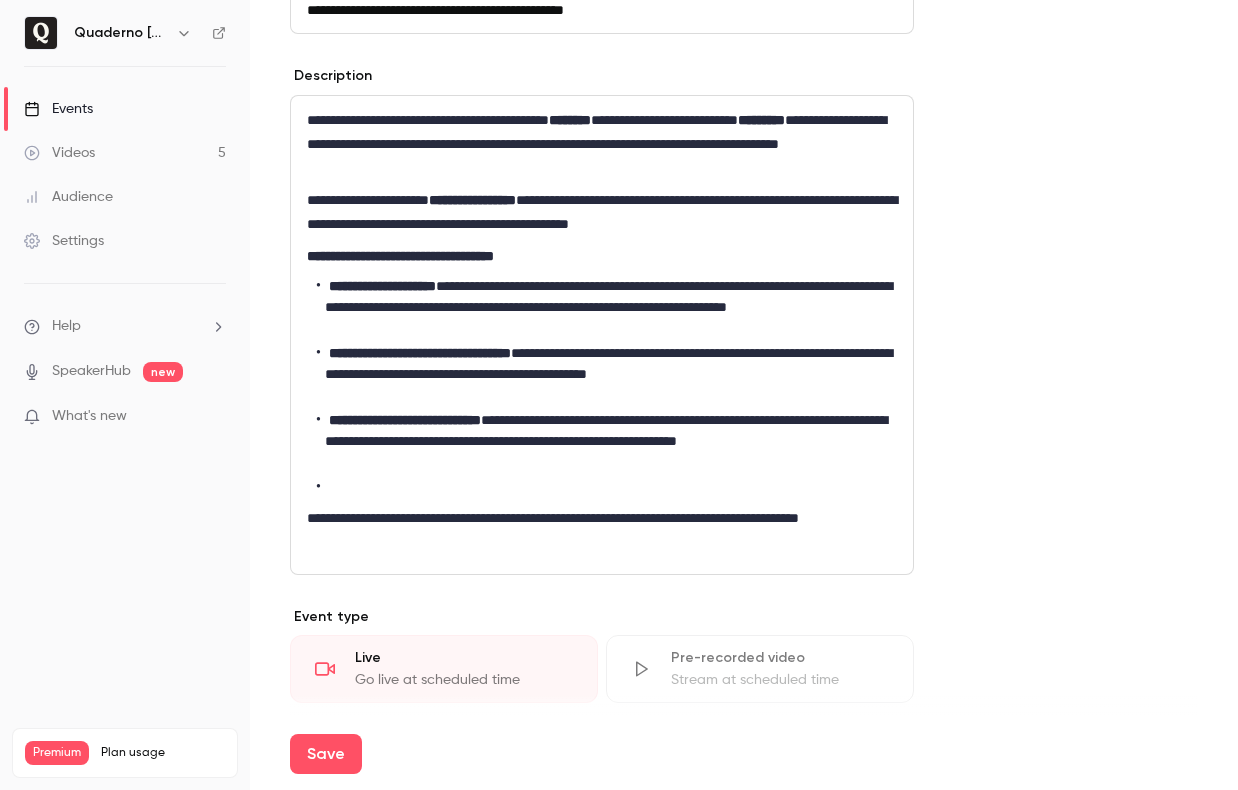 scroll, scrollTop: 629, scrollLeft: 0, axis: vertical 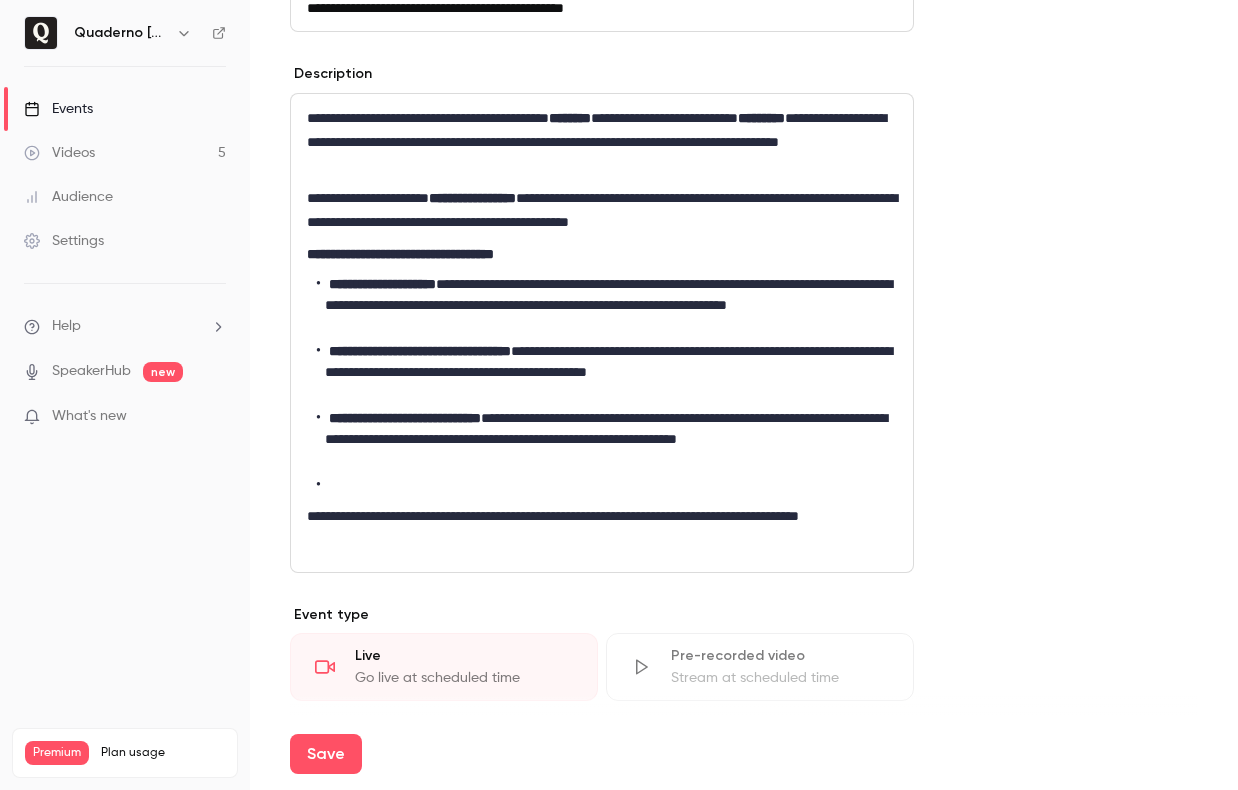 click at bounding box center (607, 485) 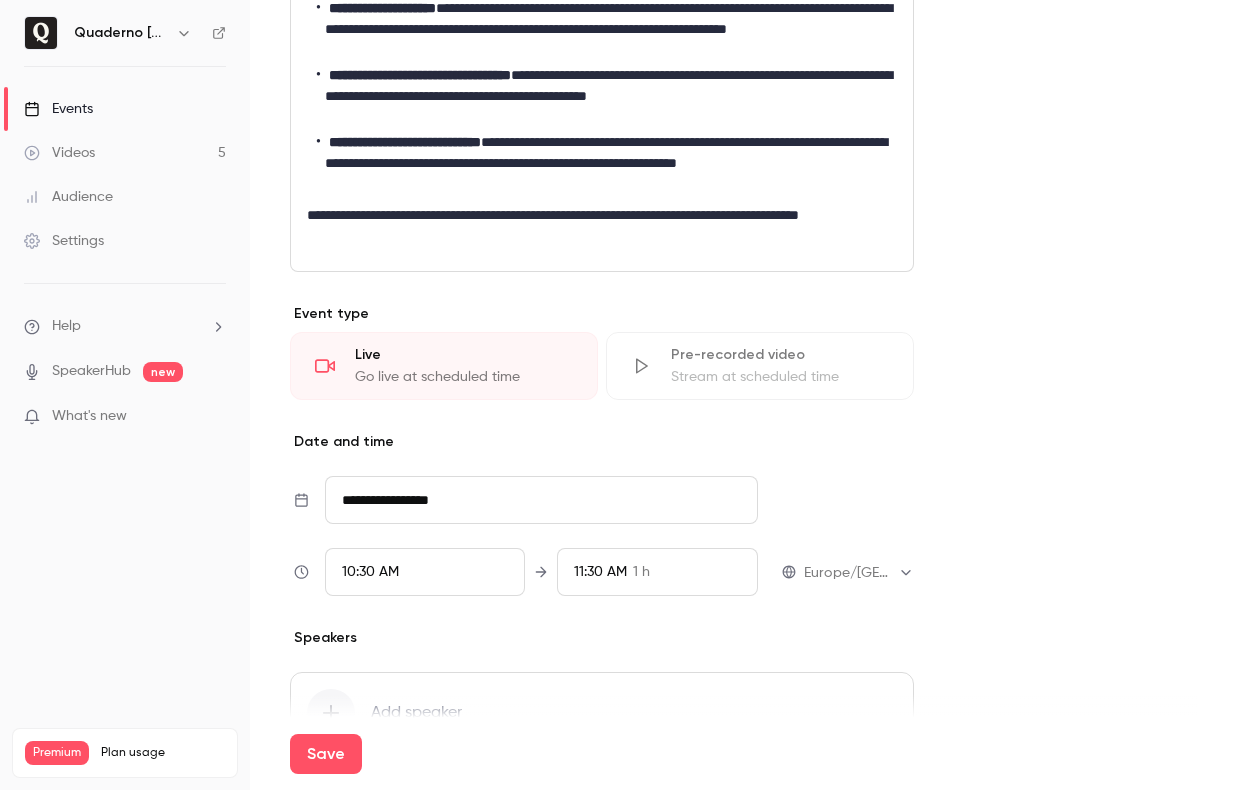 scroll, scrollTop: 906, scrollLeft: 0, axis: vertical 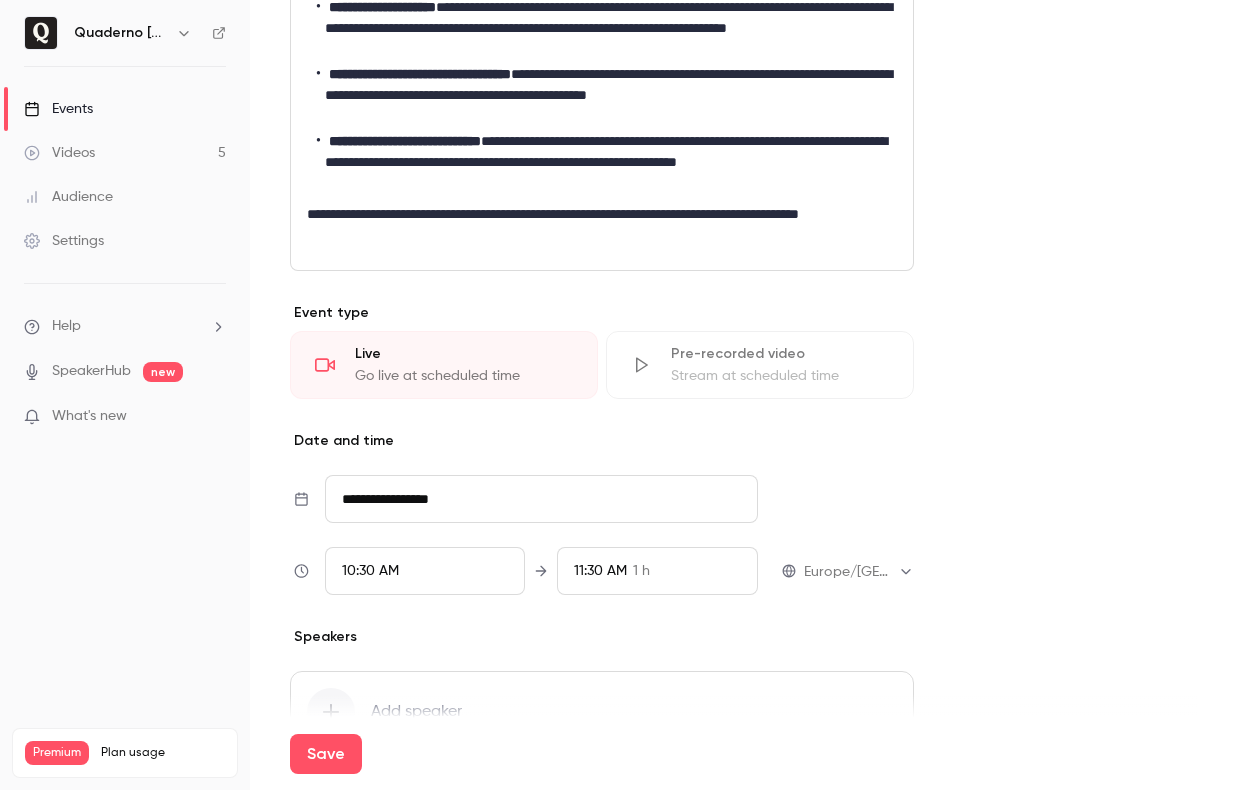 click on "Go live at scheduled time" at bounding box center [464, 376] 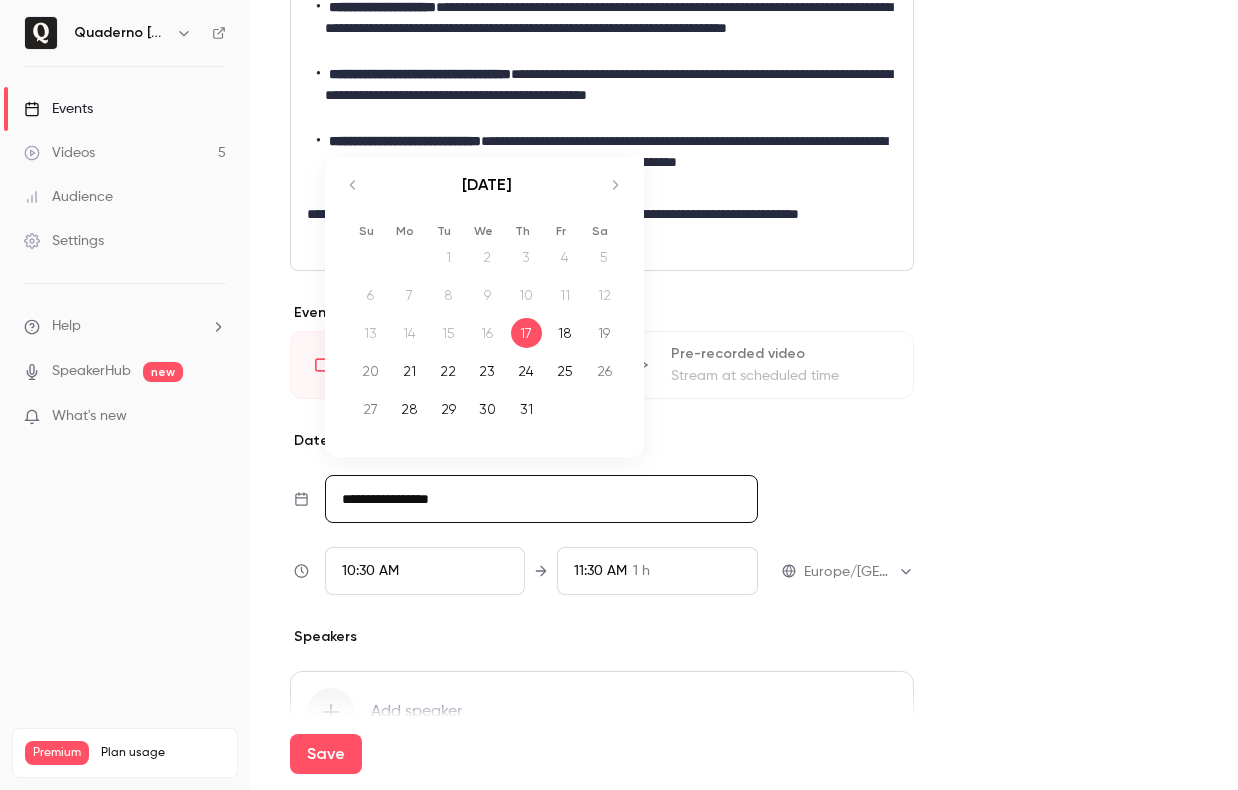 click on "24" at bounding box center (526, 371) 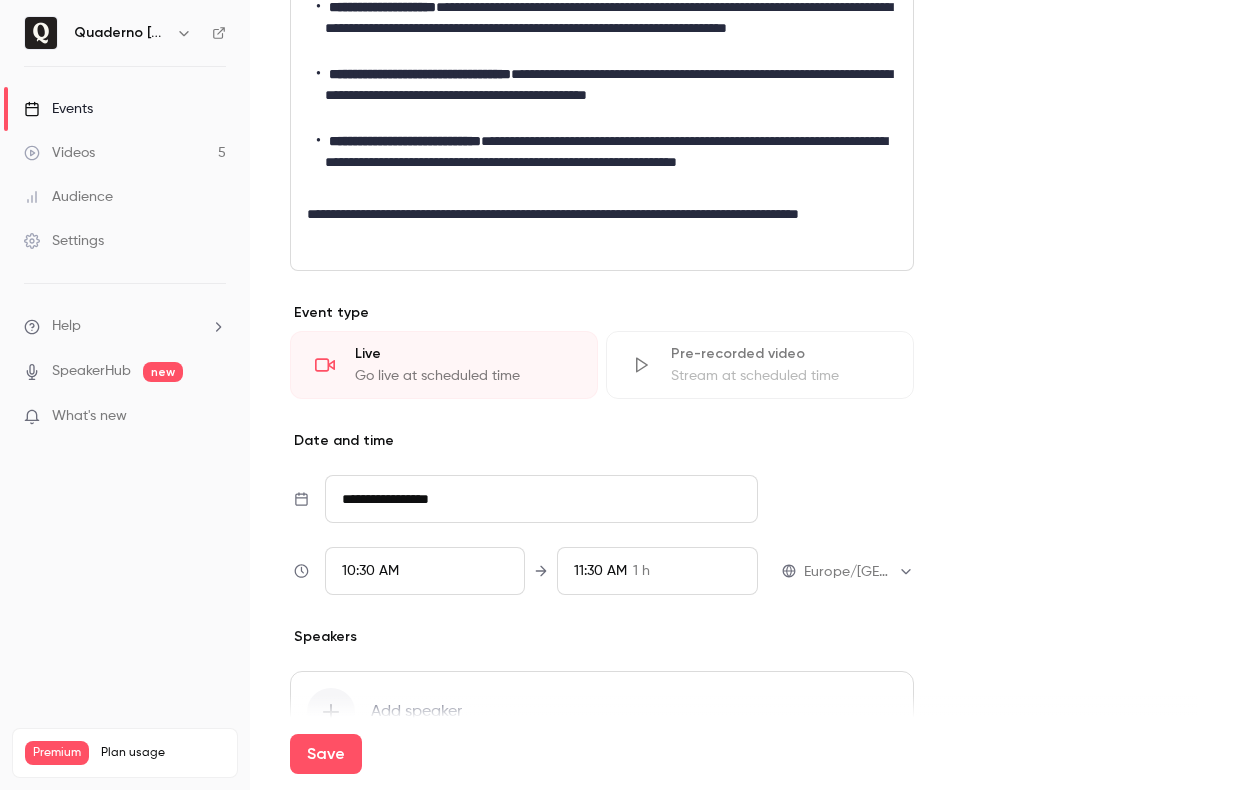 click on "10:30 AM" at bounding box center (370, 571) 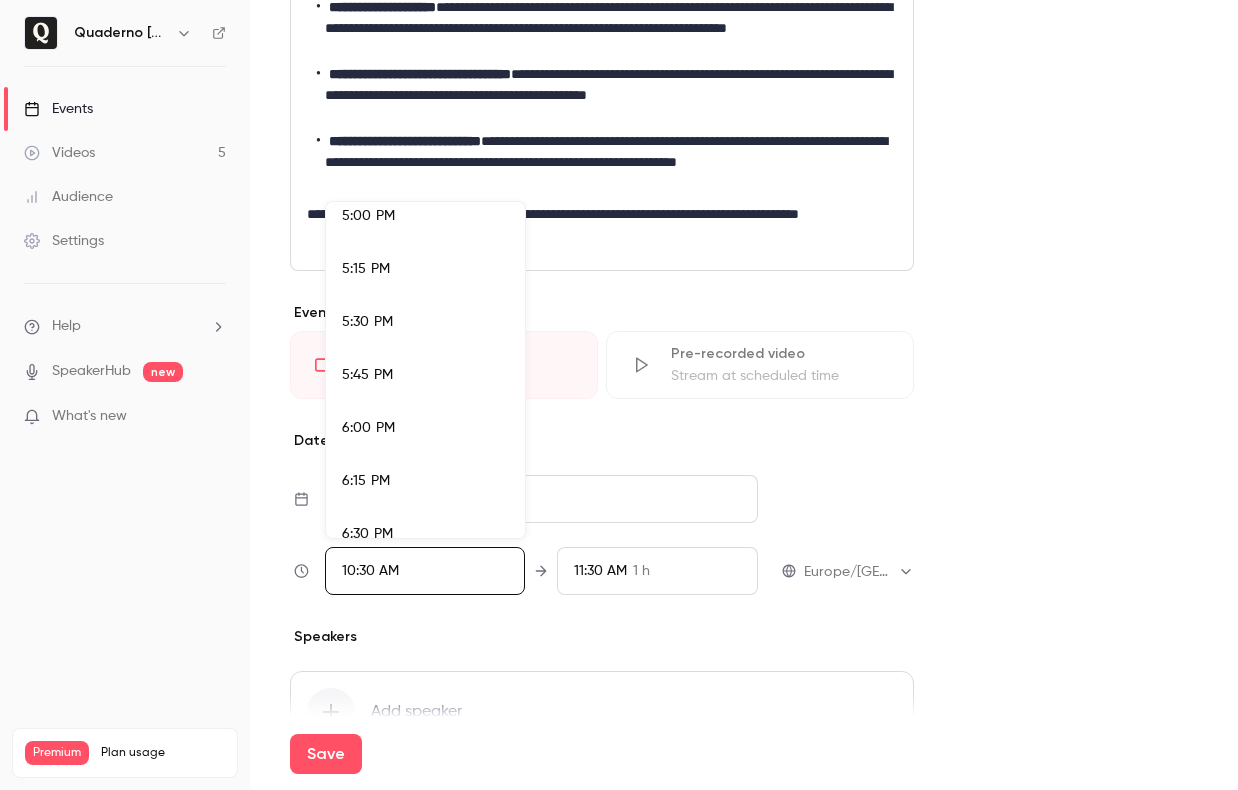 scroll, scrollTop: 3617, scrollLeft: 0, axis: vertical 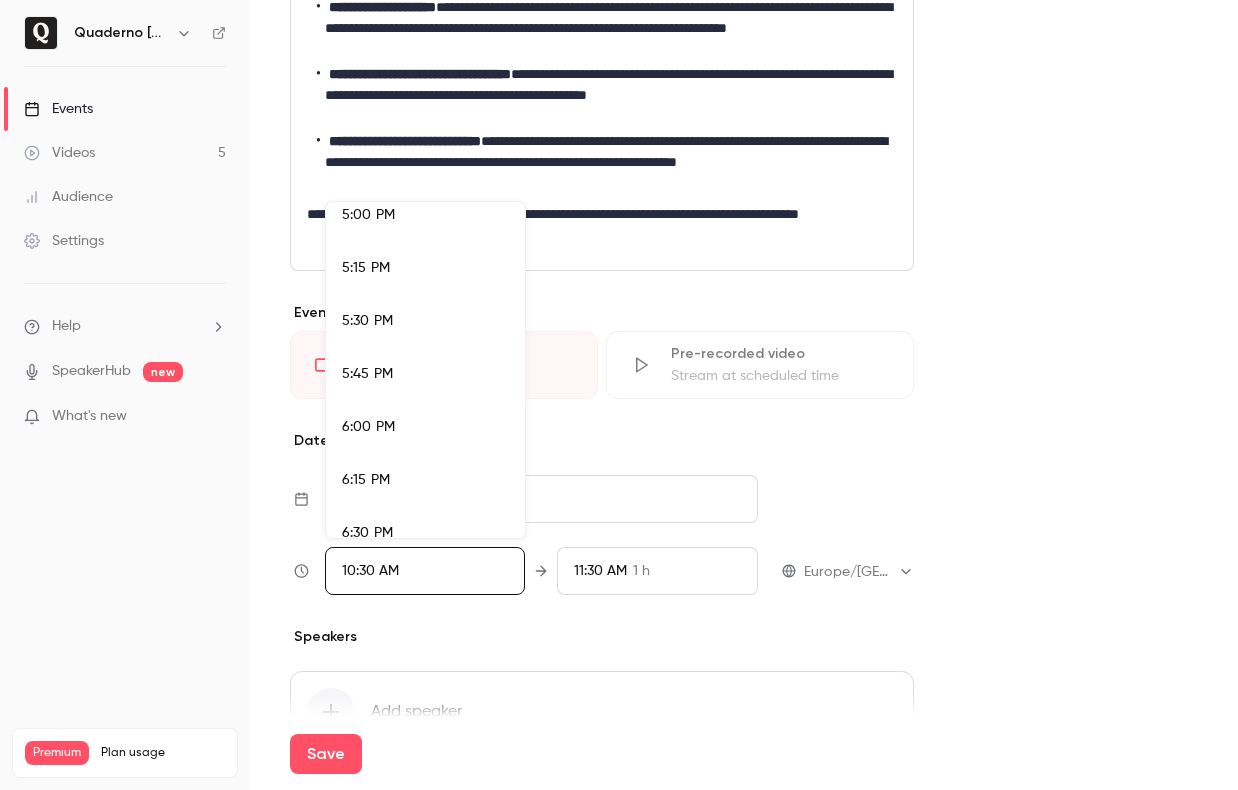 click on "5:00 PM" at bounding box center [425, 215] 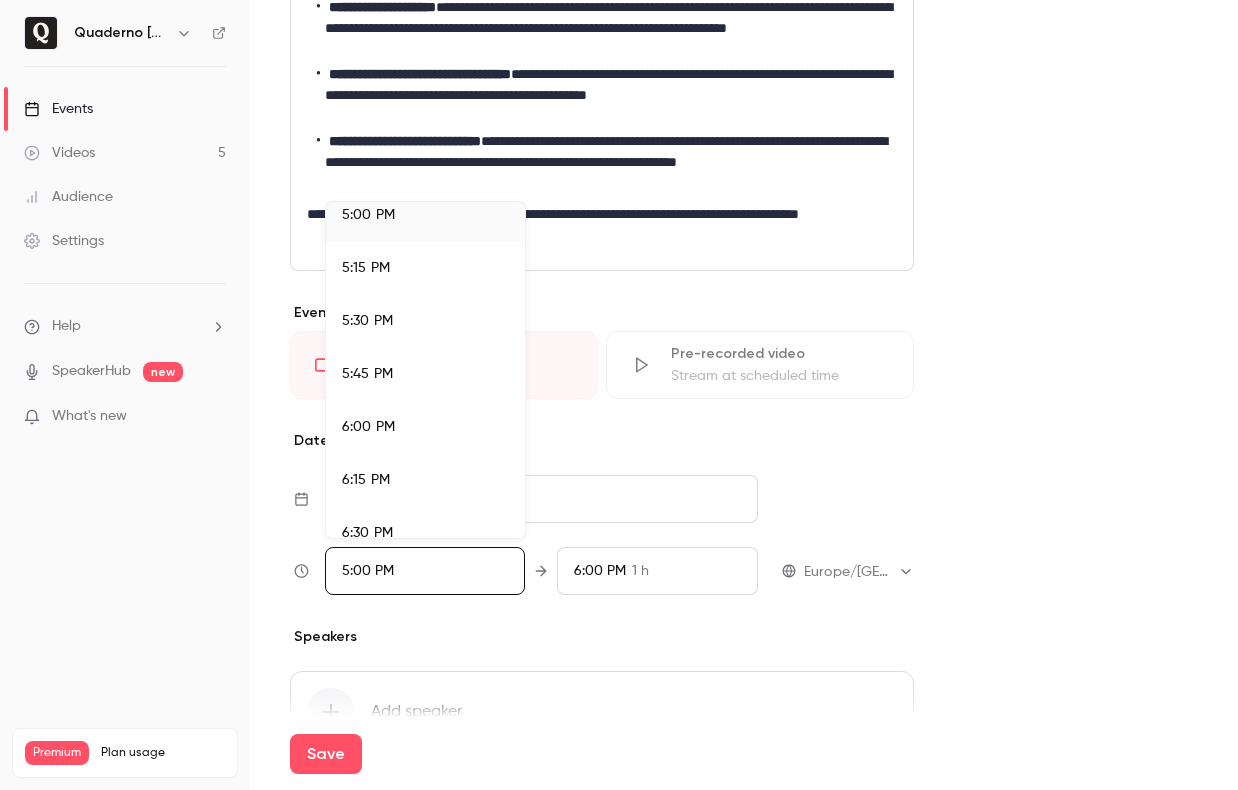 click at bounding box center (619, 395) 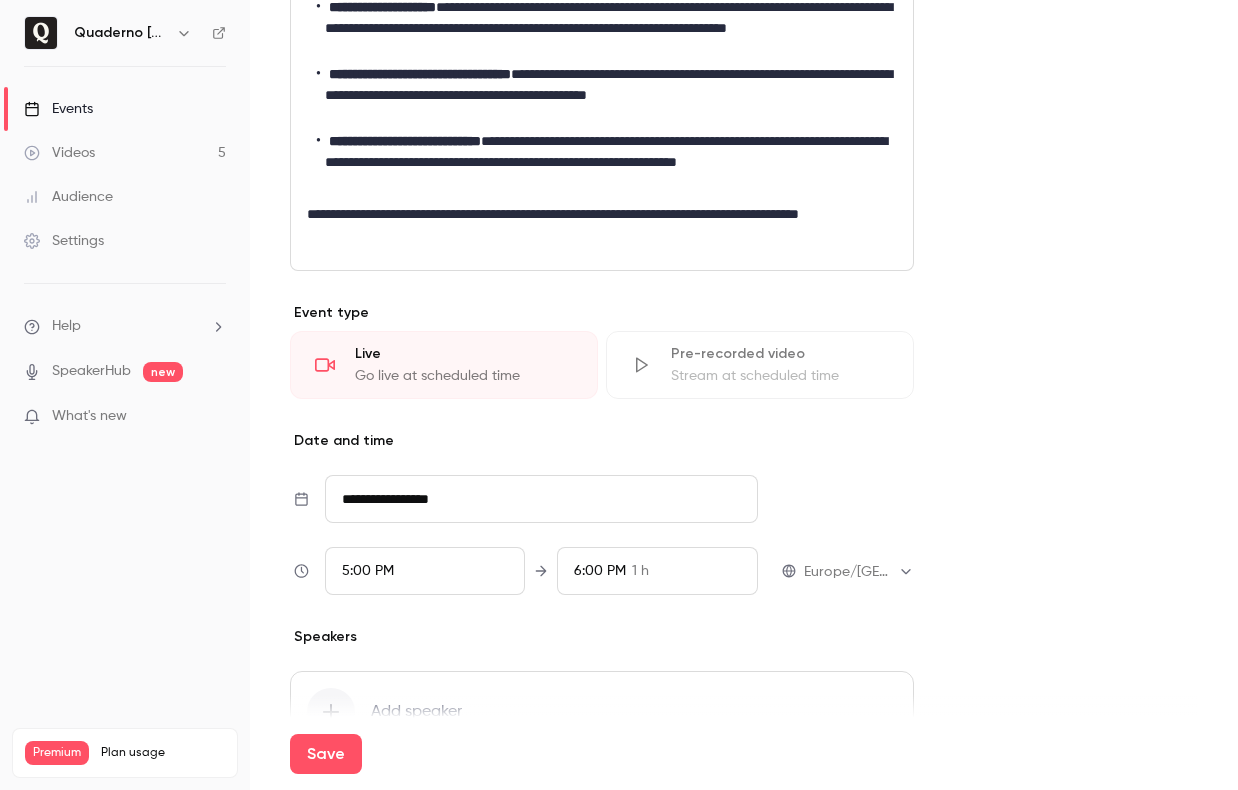 click on "6:00 PM 1 h" at bounding box center [657, 571] 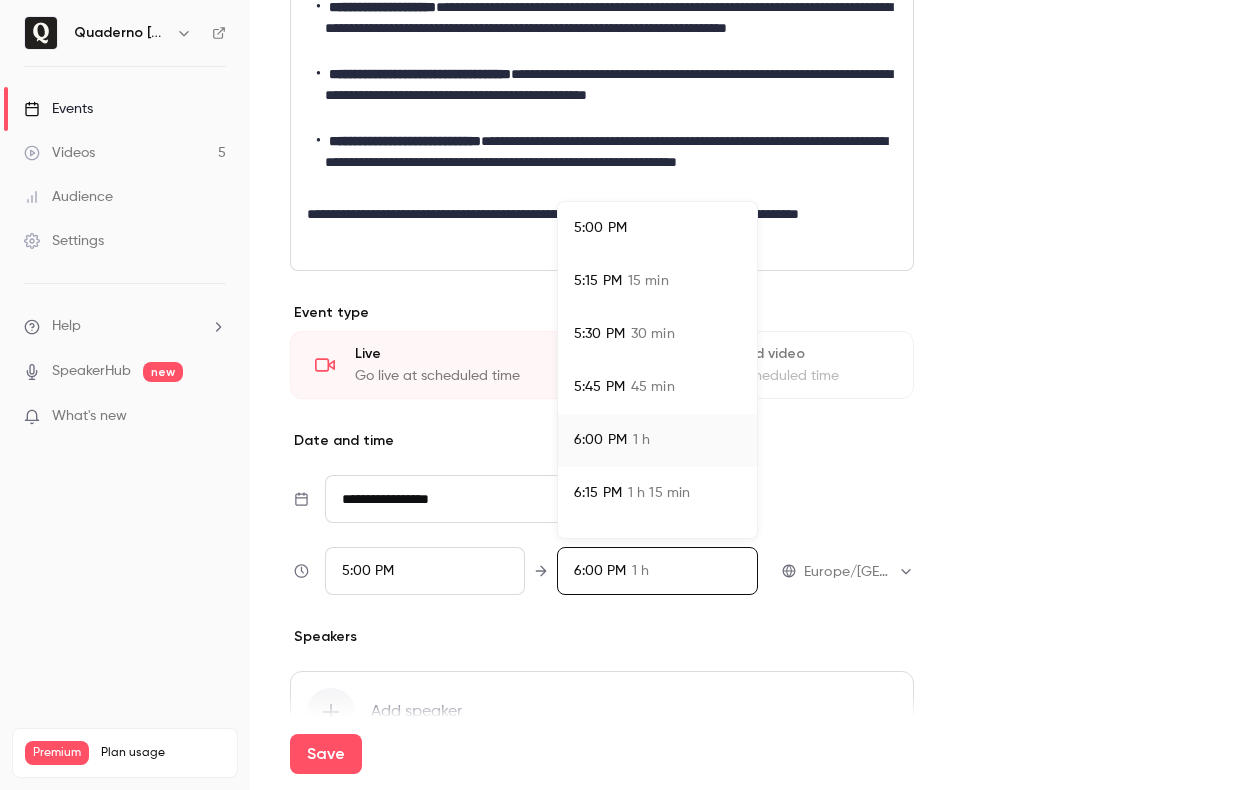 click on "5:30 PM" at bounding box center (599, 334) 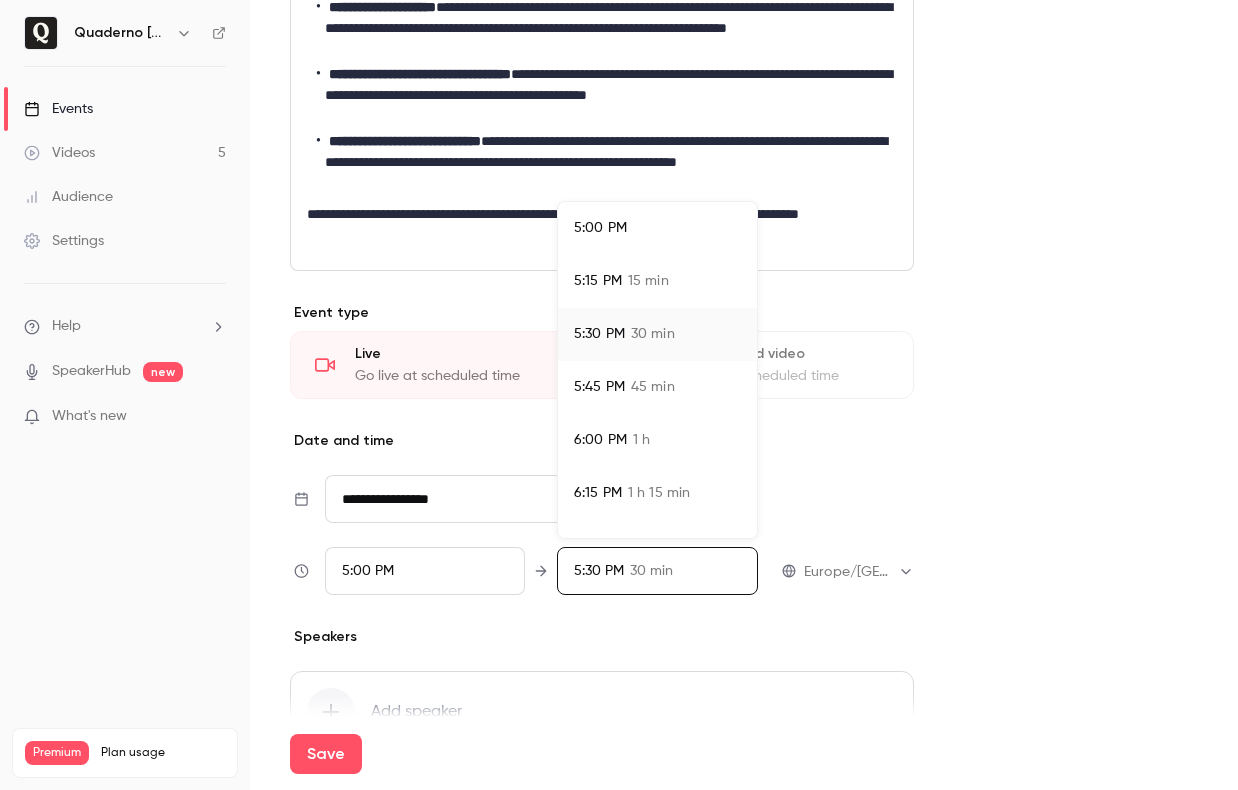 click at bounding box center (619, 395) 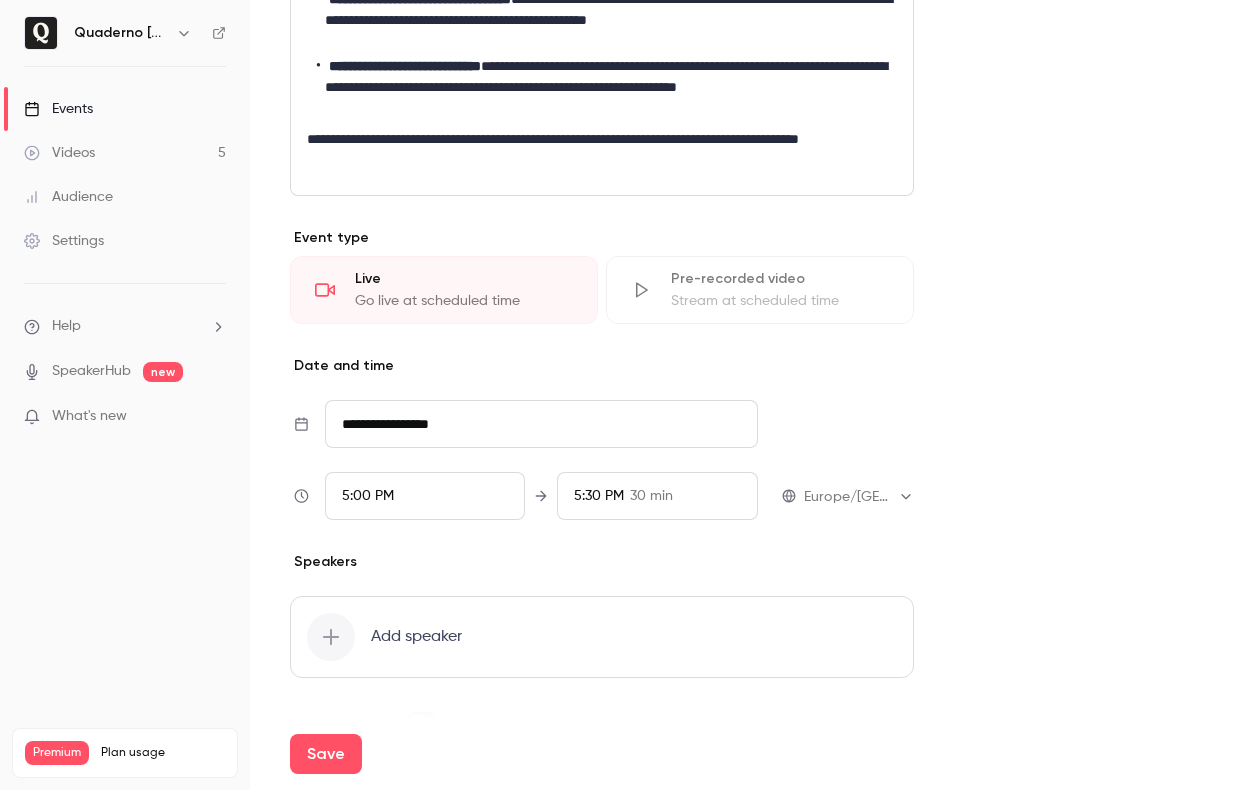 scroll, scrollTop: 1029, scrollLeft: 0, axis: vertical 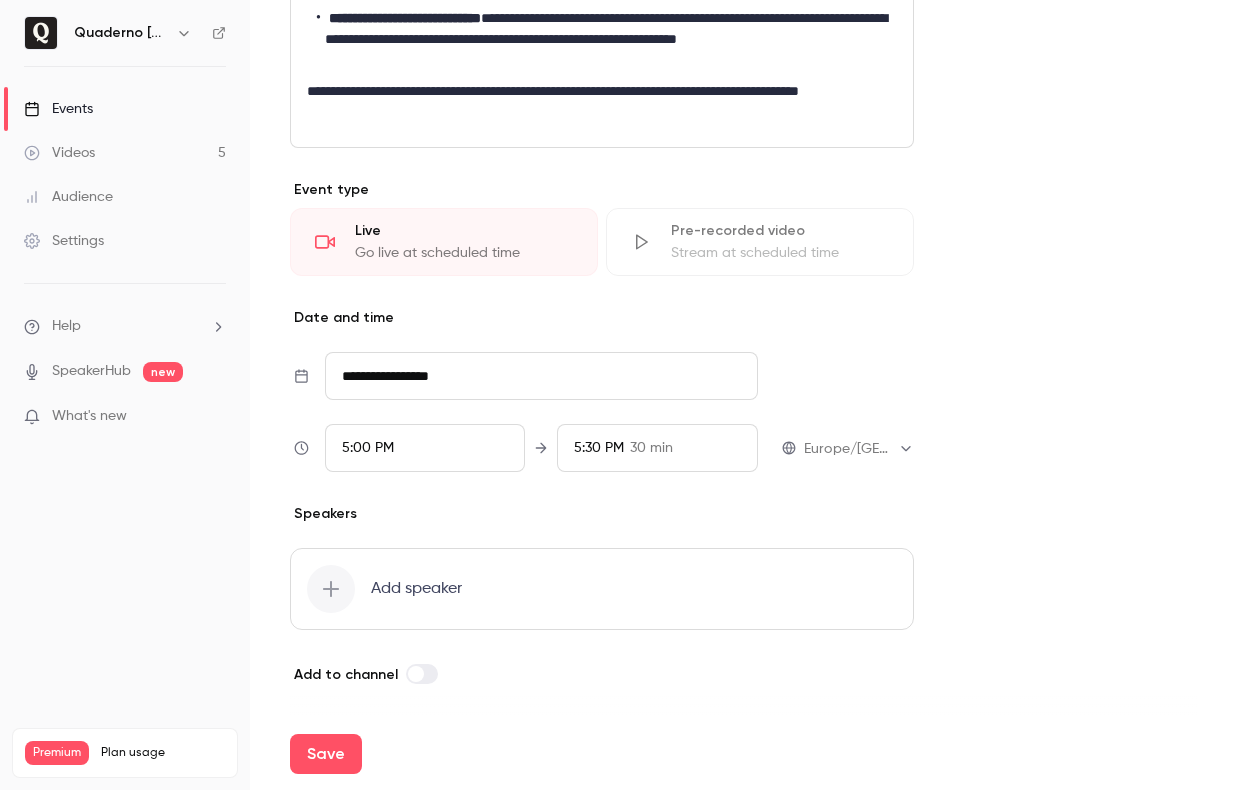 click at bounding box center [331, 589] 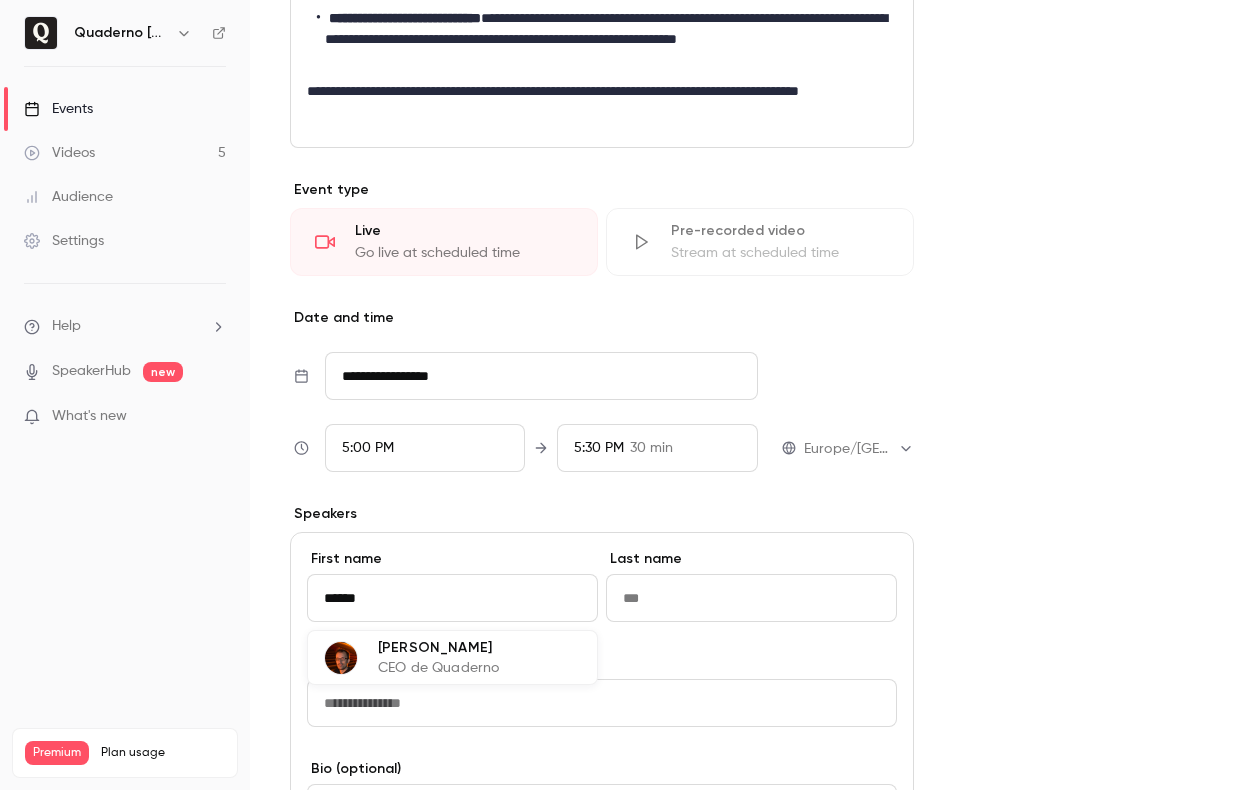 click on "CEO de Quaderno" at bounding box center (438, 668) 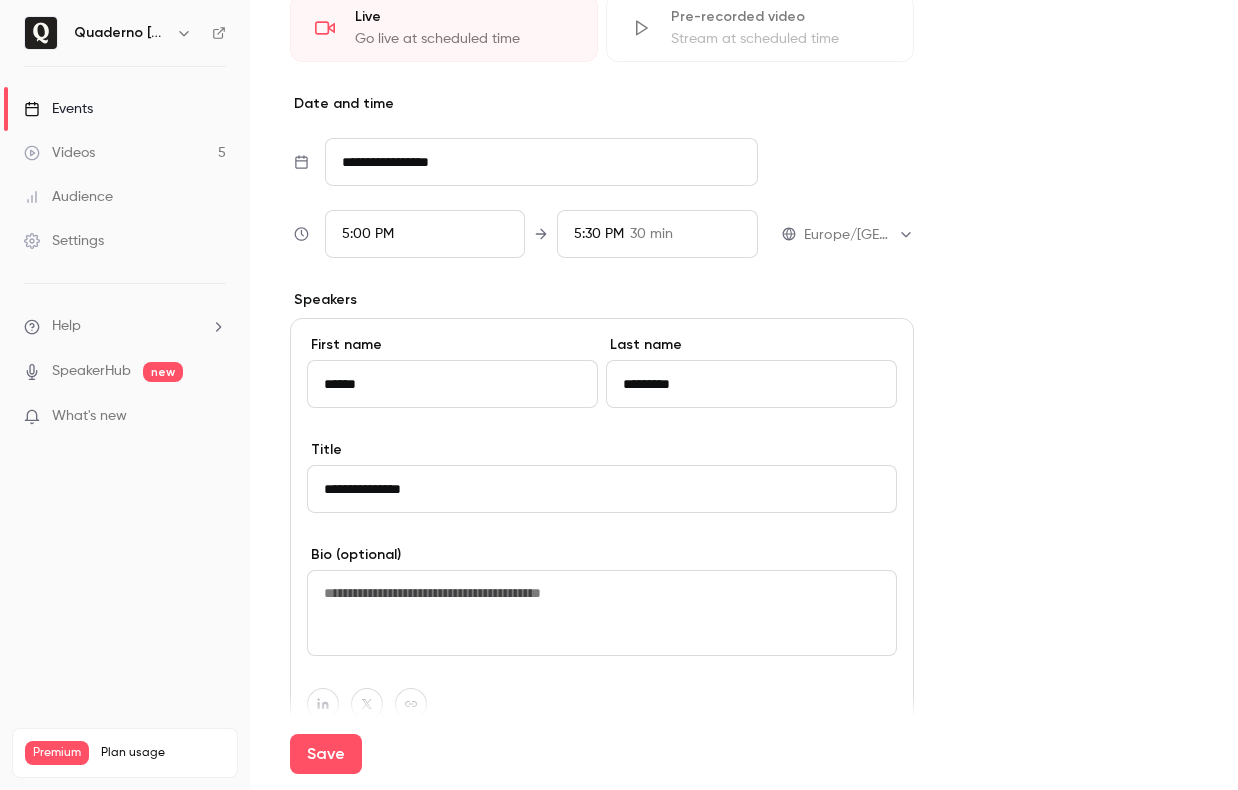 scroll, scrollTop: 1413, scrollLeft: 0, axis: vertical 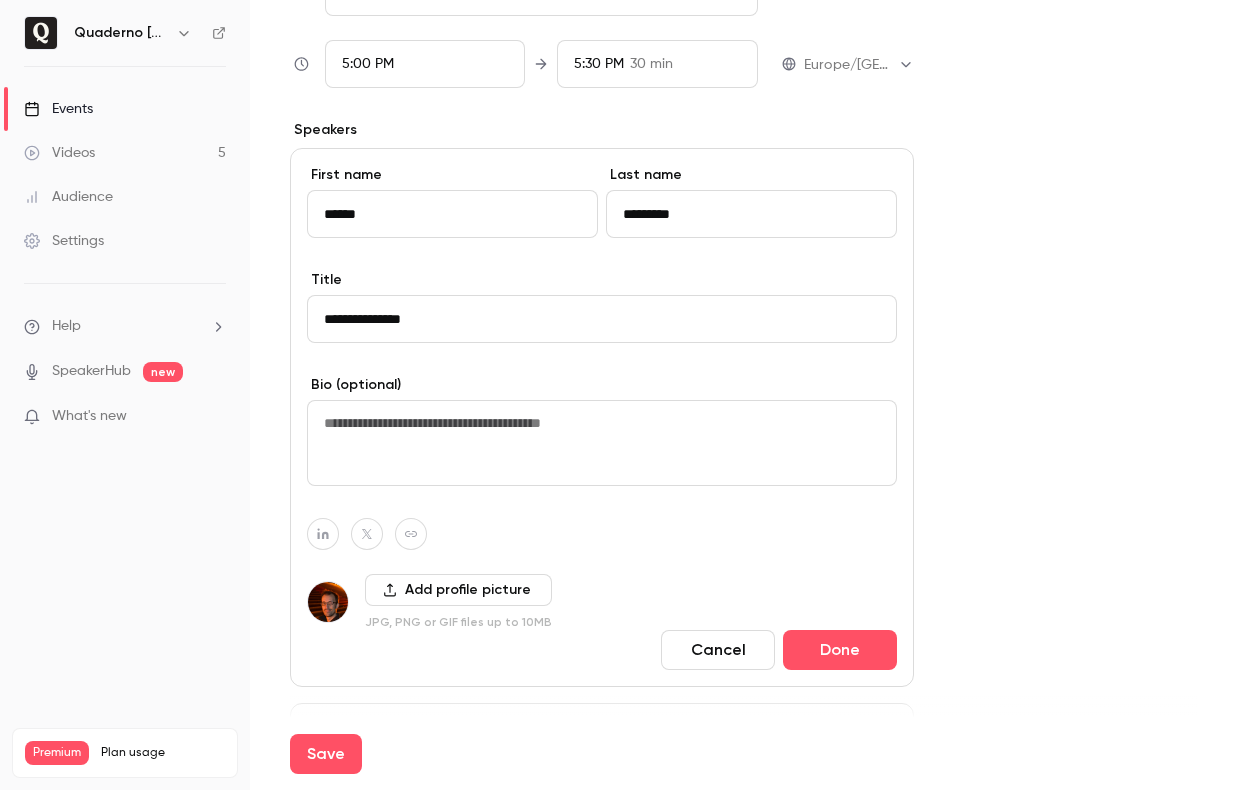 type on "******" 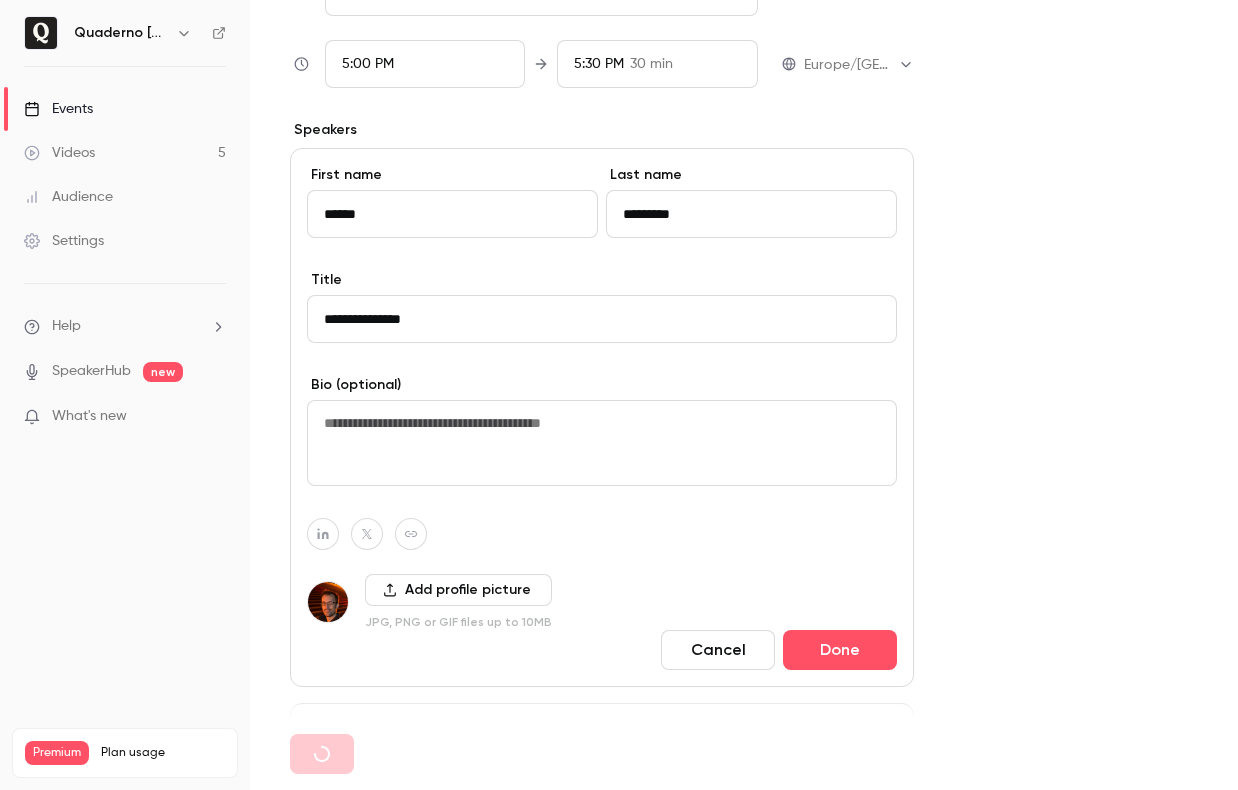 type 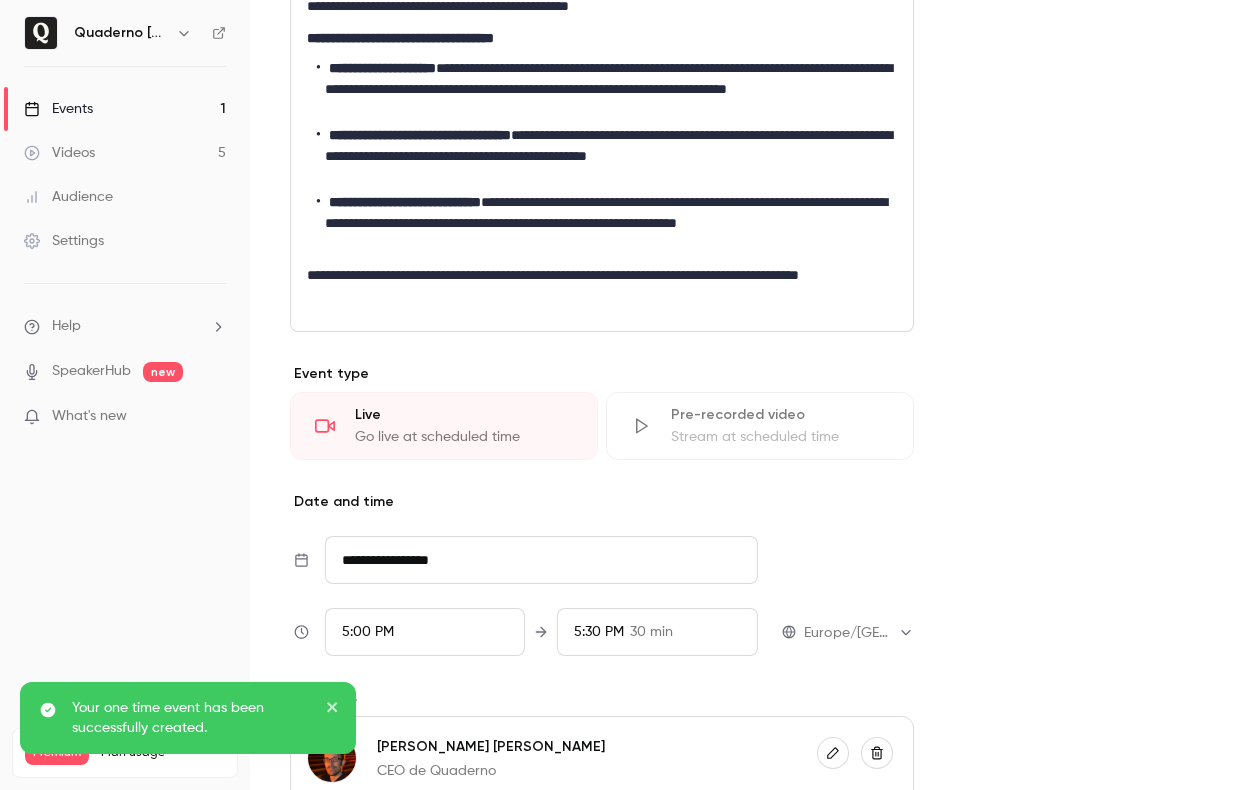 scroll, scrollTop: 1111, scrollLeft: 0, axis: vertical 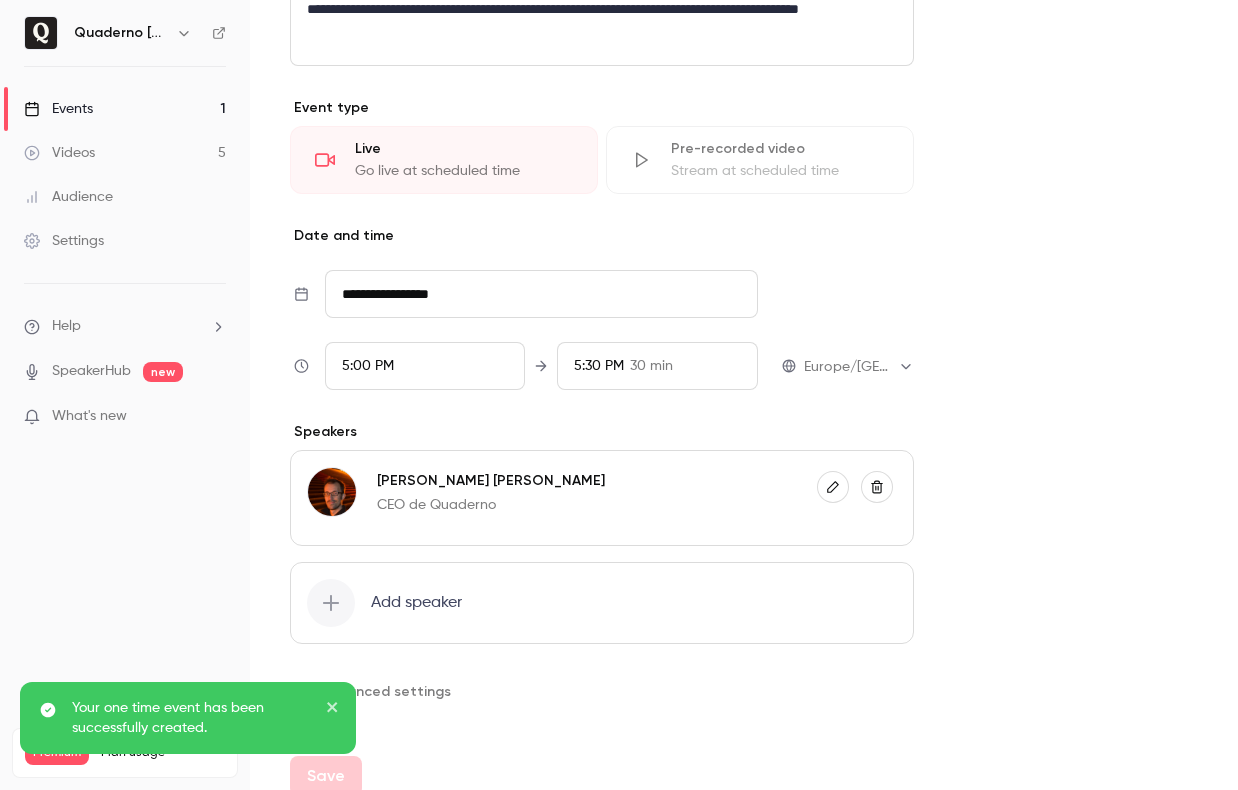 click 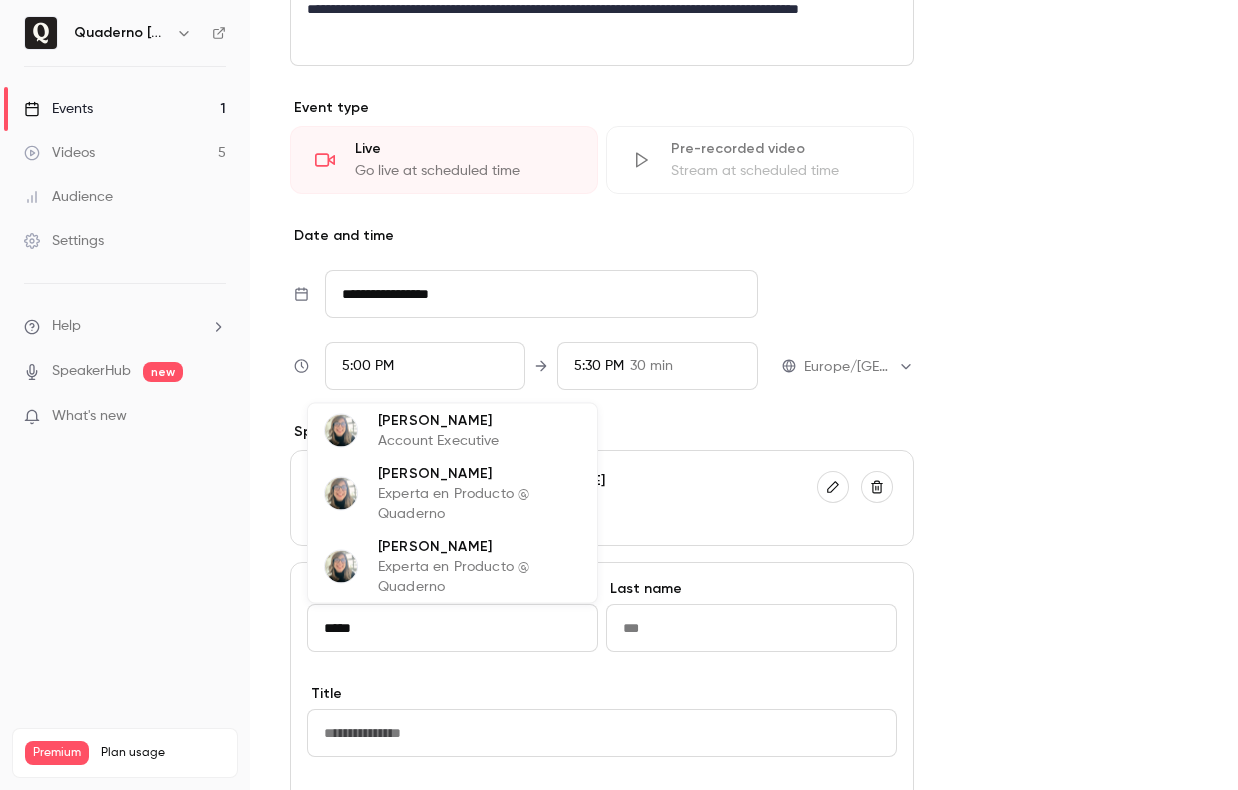 click on "Experta en Producto @ Quaderno" at bounding box center [479, 577] 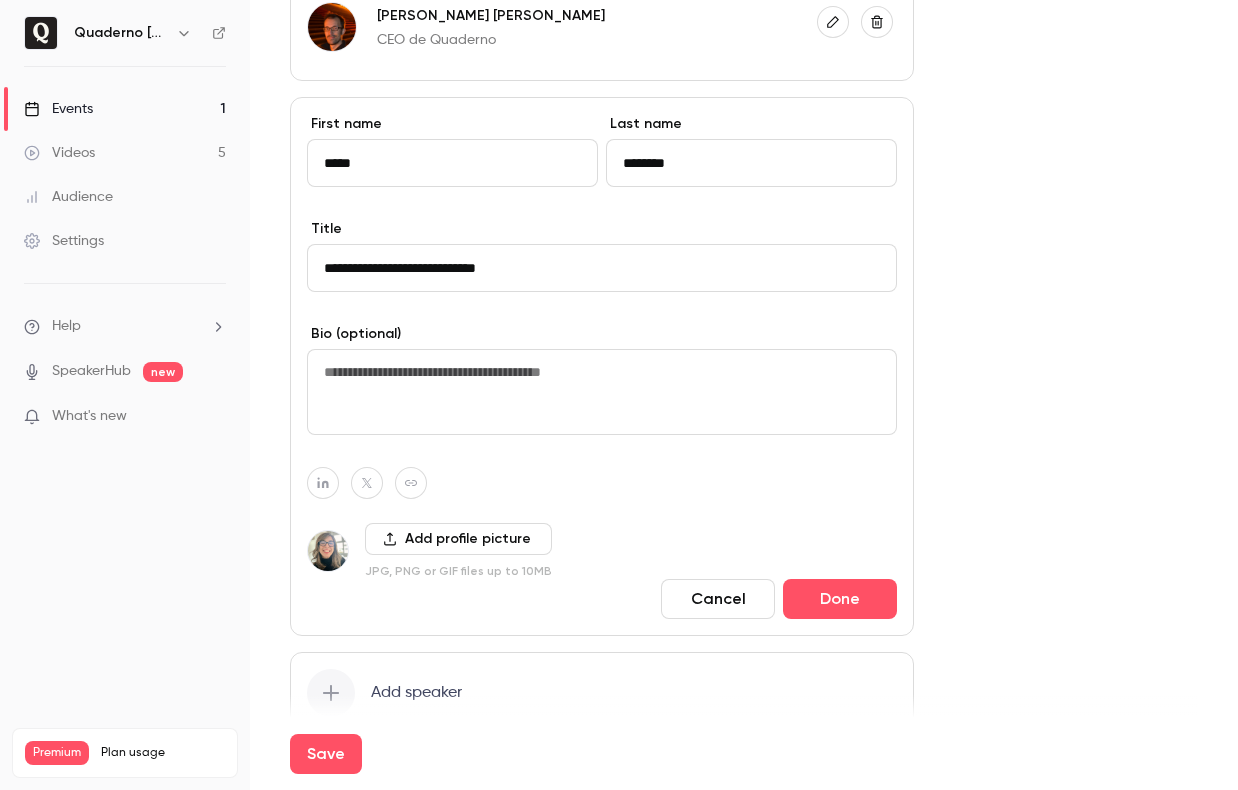 scroll, scrollTop: 1557, scrollLeft: 0, axis: vertical 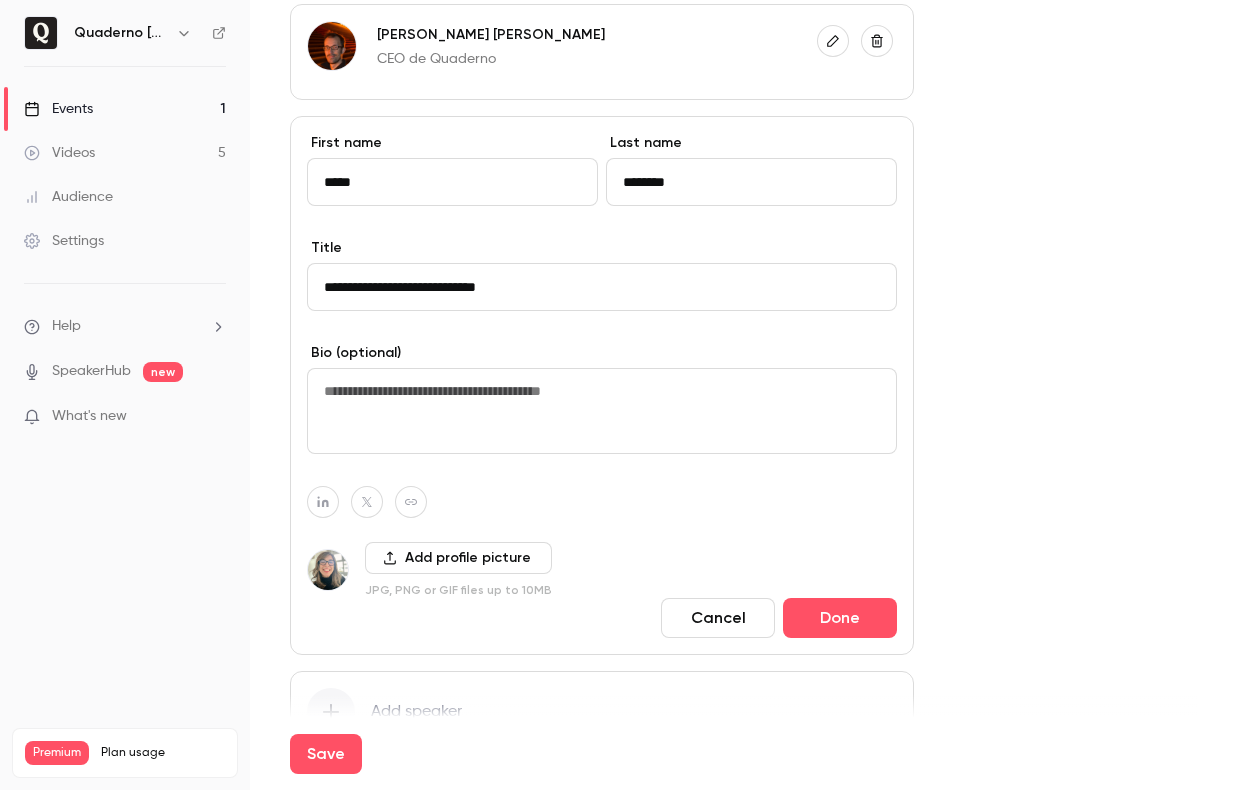 click on "*****" at bounding box center [452, 182] 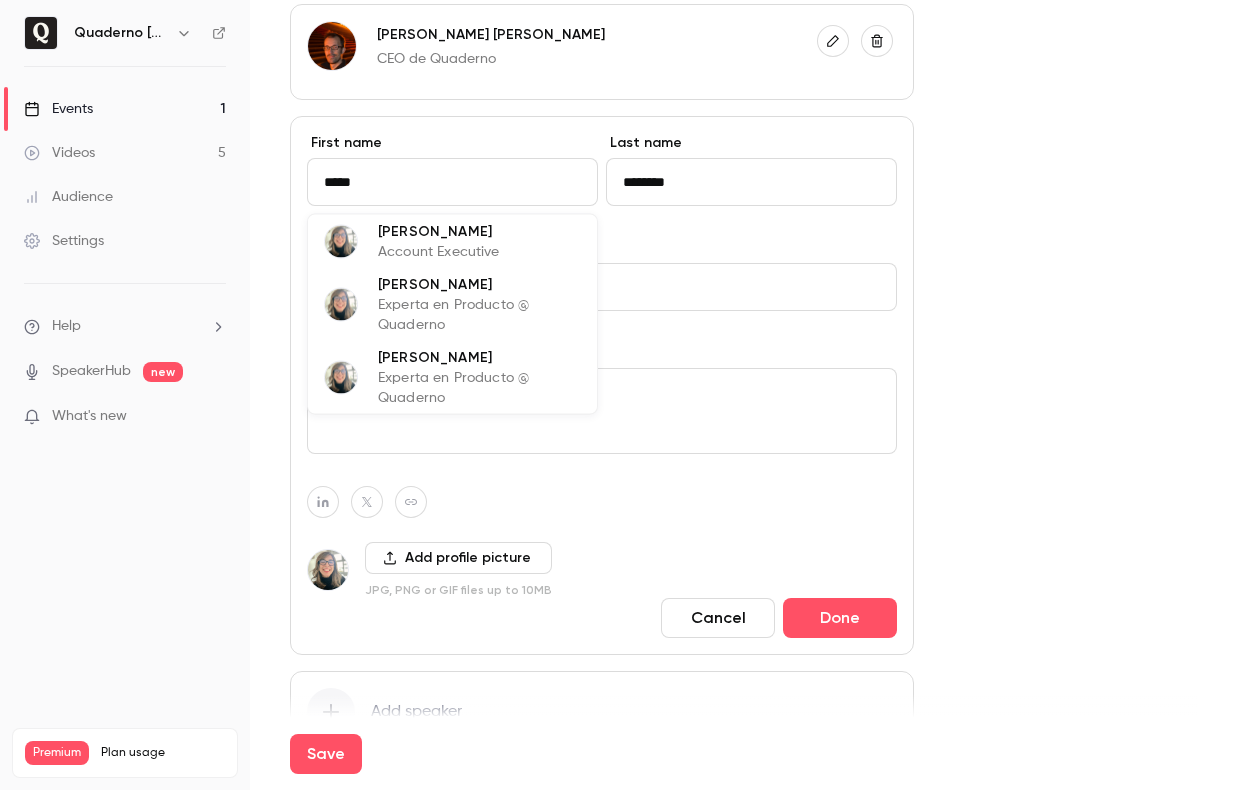 click on "[PERSON_NAME]" at bounding box center (439, 231) 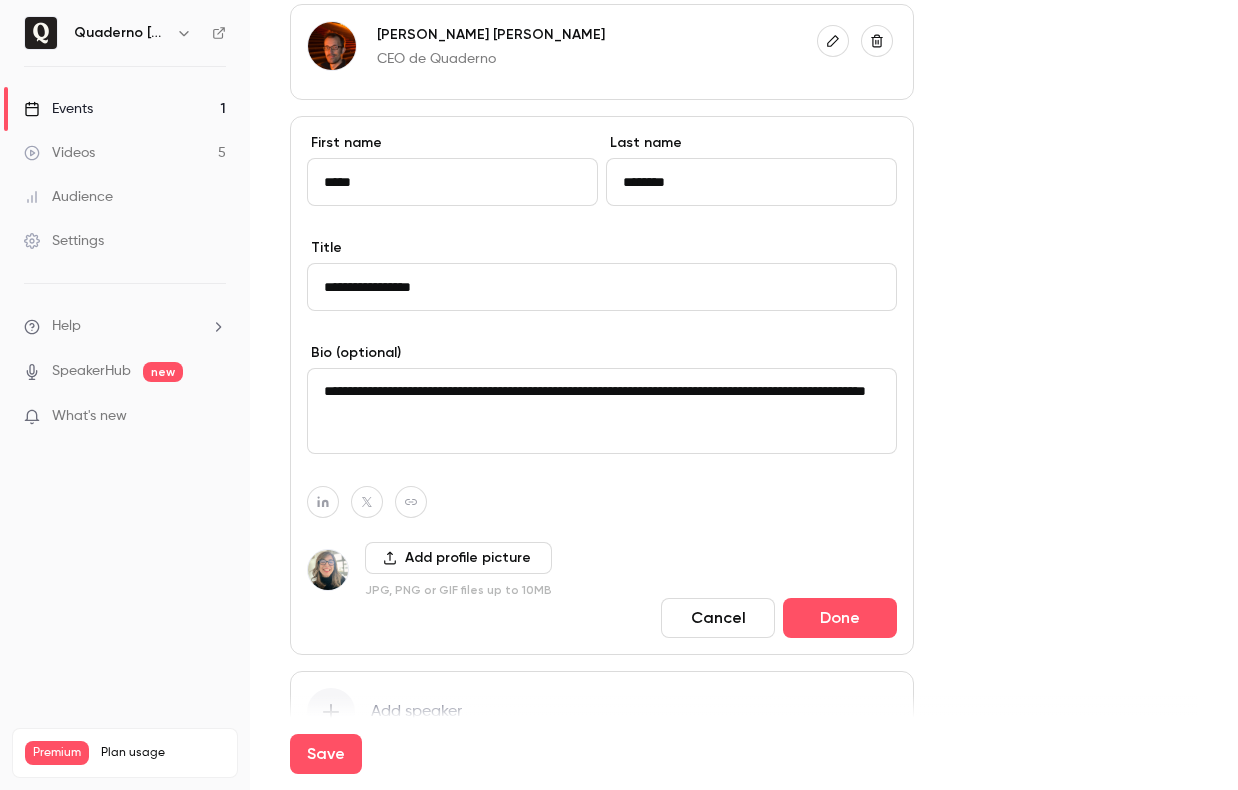 click on "*****" at bounding box center (452, 182) 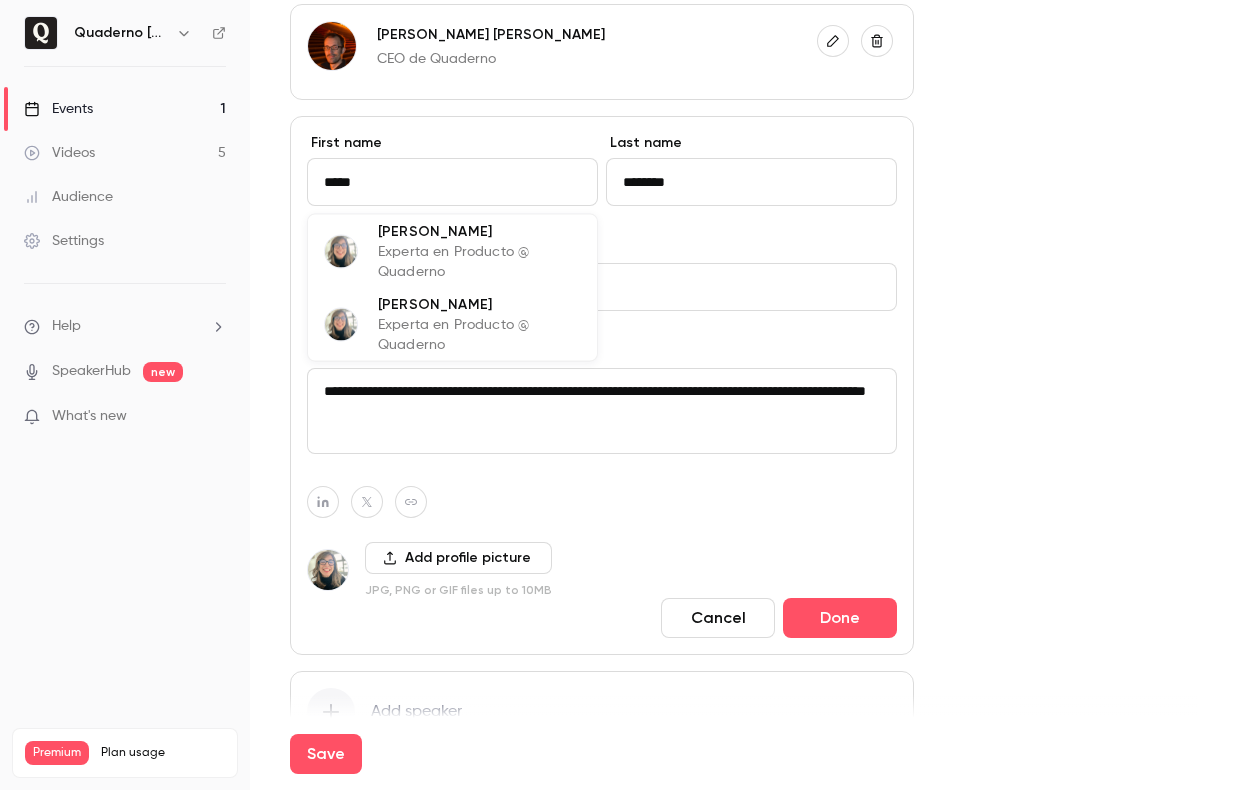 click on "Experta en Producto @ Quaderno" at bounding box center (479, 262) 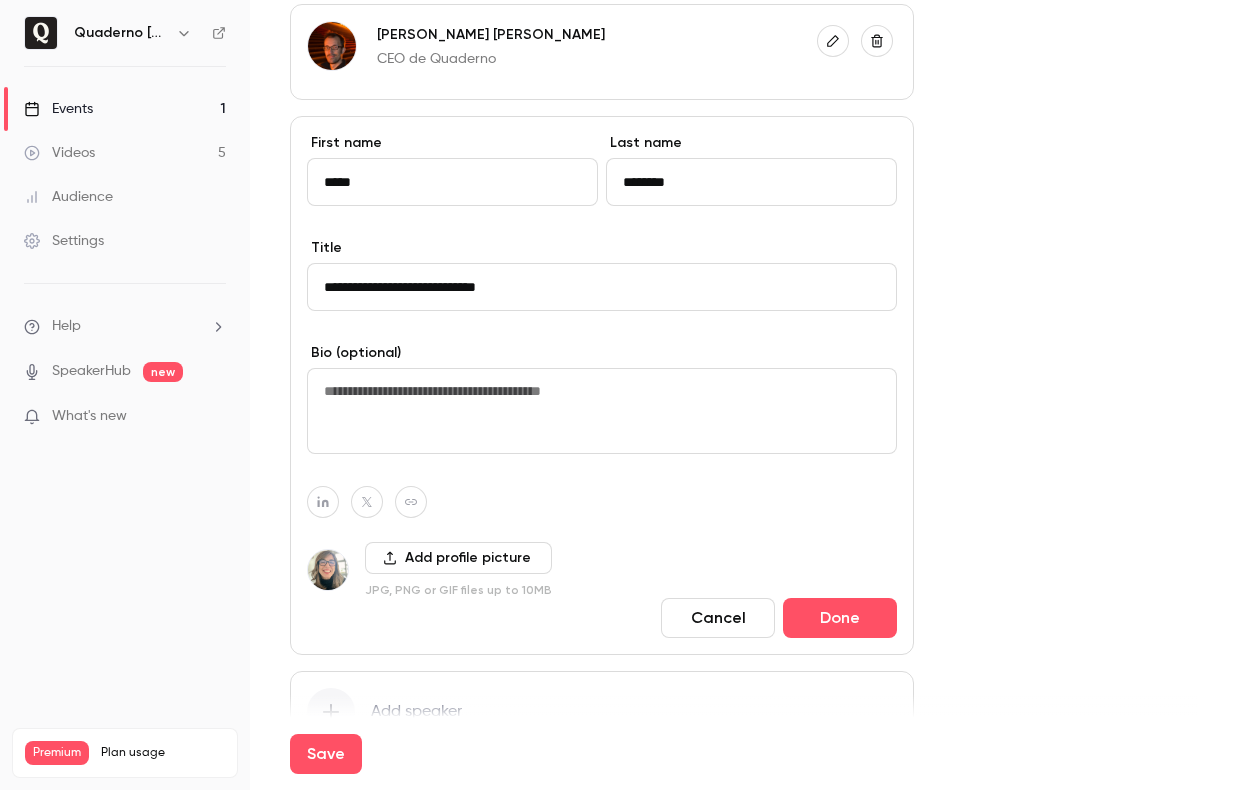 click on "*****" at bounding box center (452, 182) 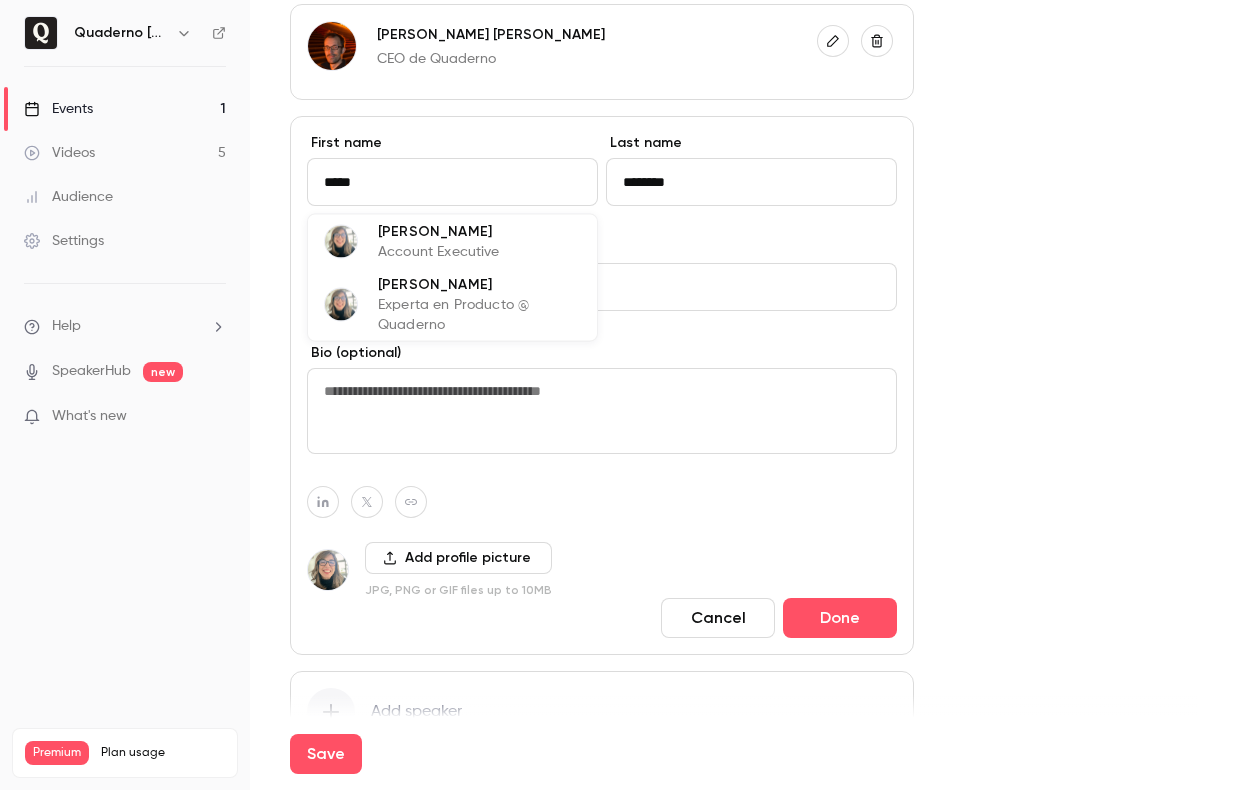 click on "Experta en Producto @ Quaderno" at bounding box center [479, 315] 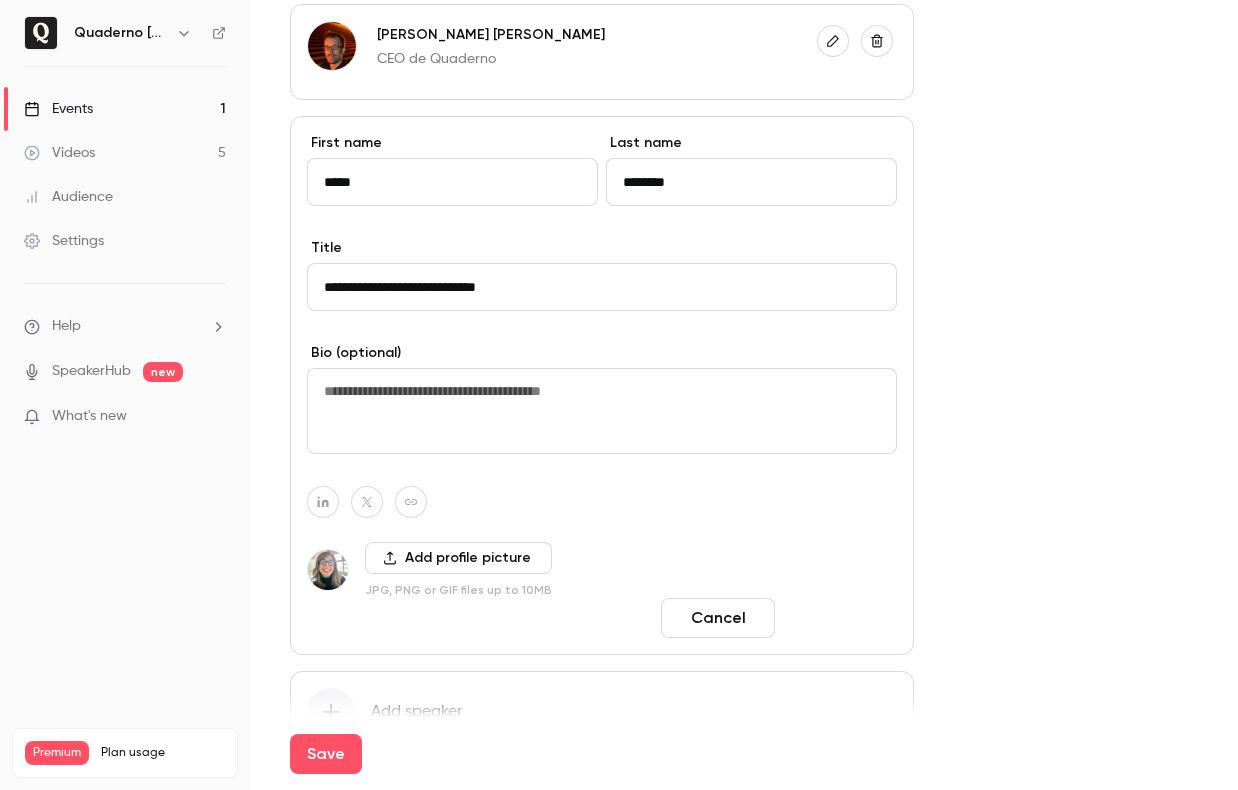 type on "*****" 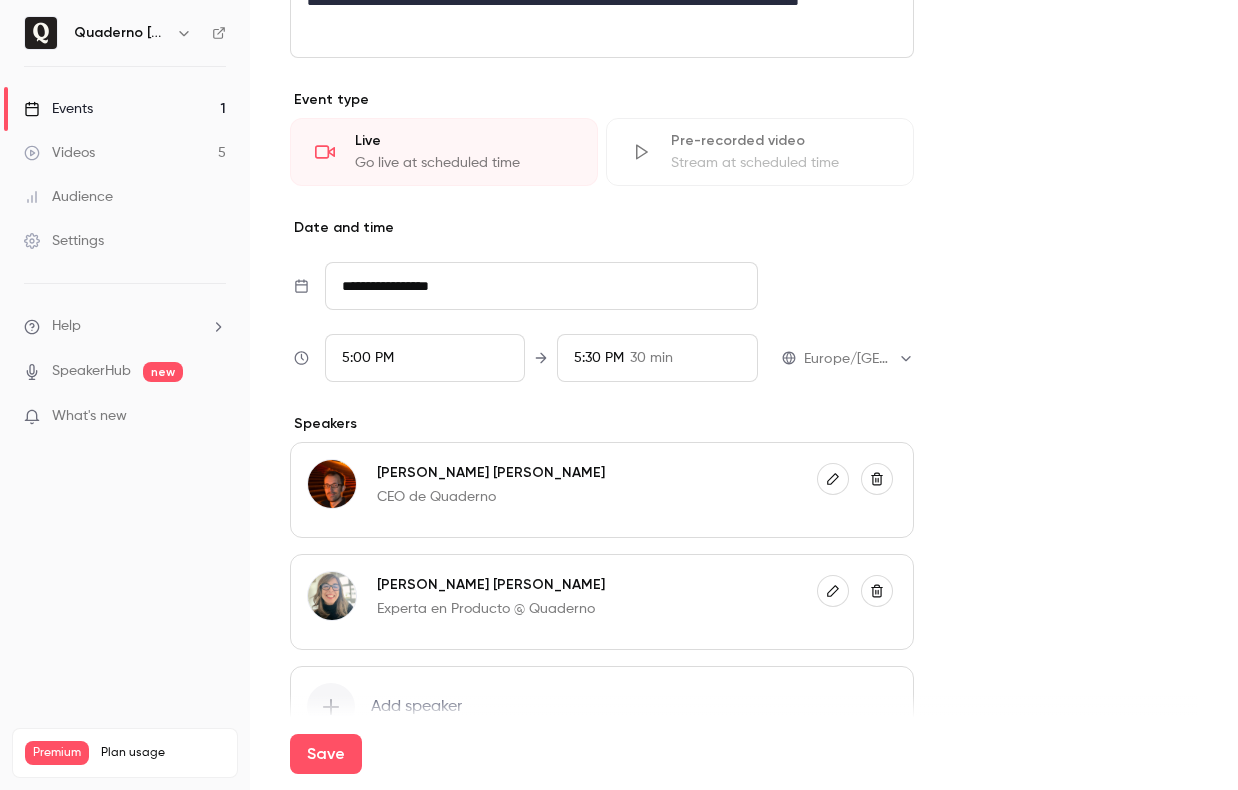 scroll, scrollTop: 1245, scrollLeft: 0, axis: vertical 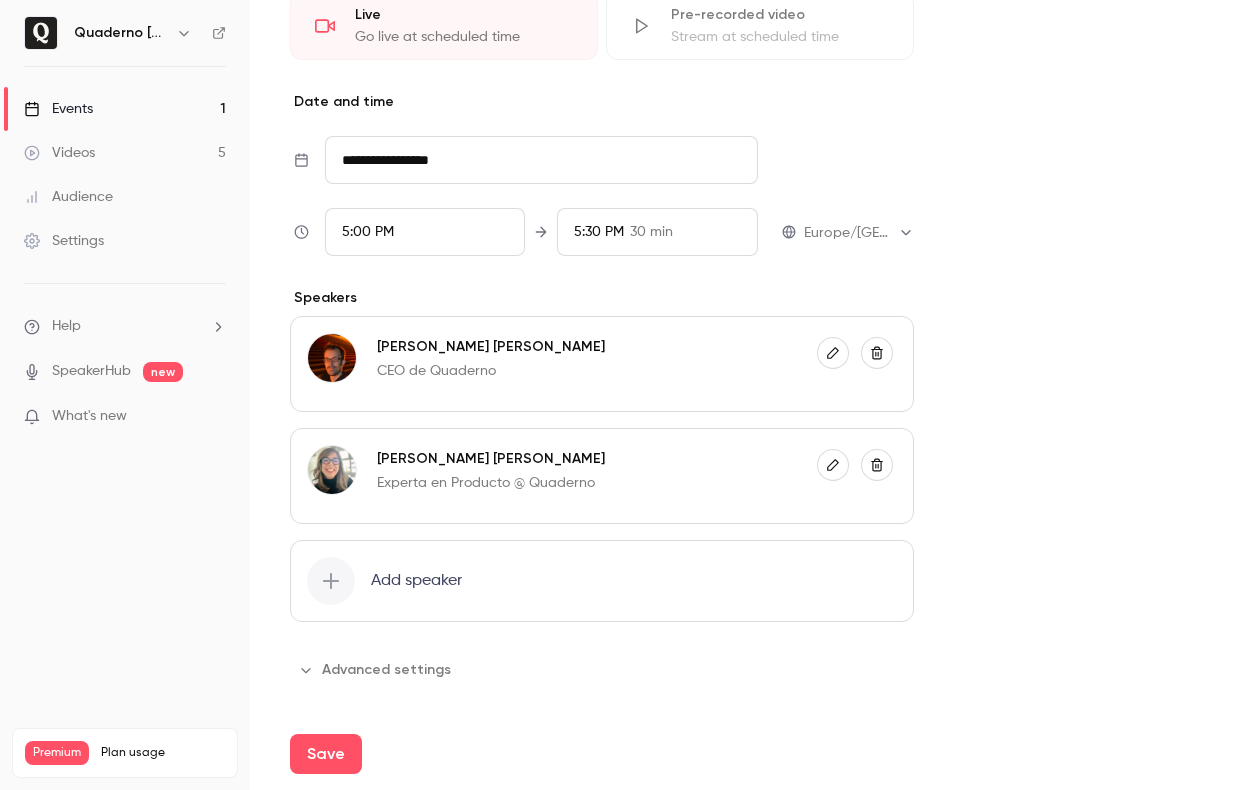 click on "Advanced settings" at bounding box center [376, 670] 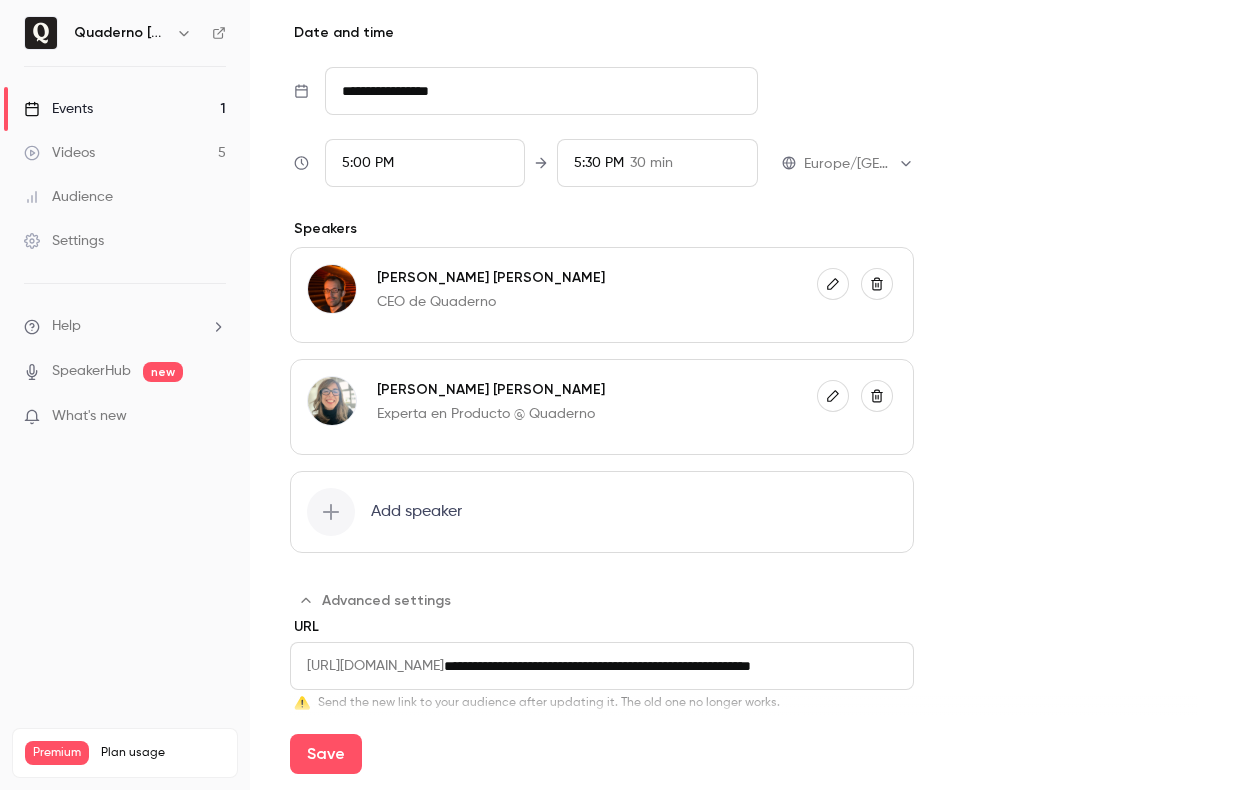 scroll, scrollTop: 1398, scrollLeft: 0, axis: vertical 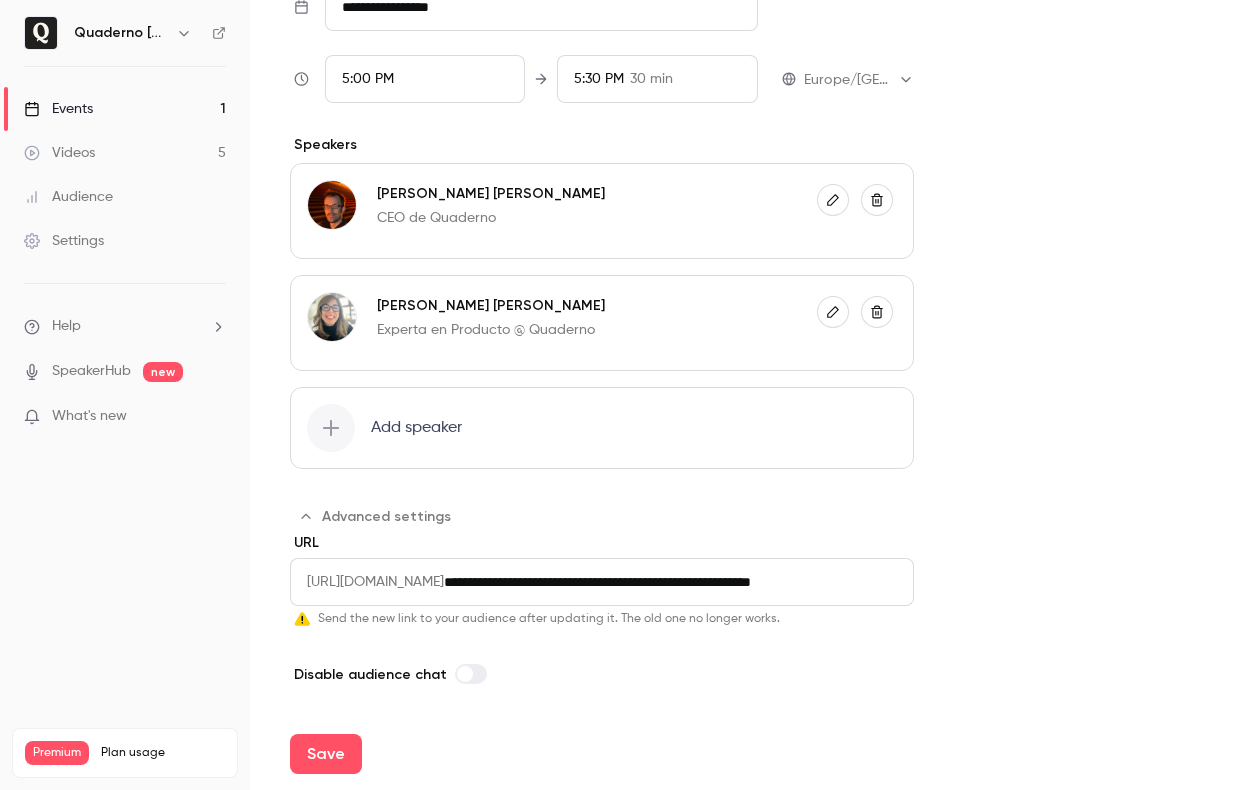 click on "[URL][DOMAIN_NAME]" at bounding box center [367, 582] 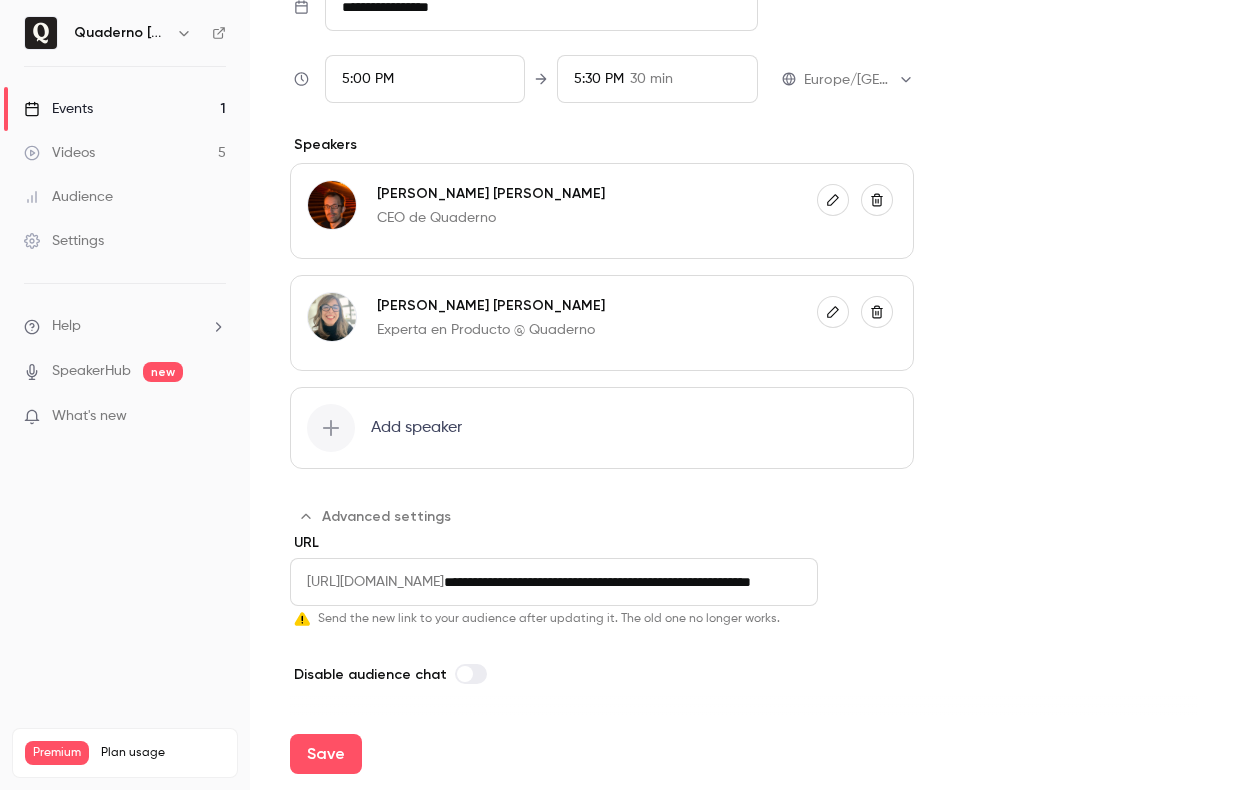 drag, startPoint x: 860, startPoint y: 582, endPoint x: 936, endPoint y: 581, distance: 76.00658 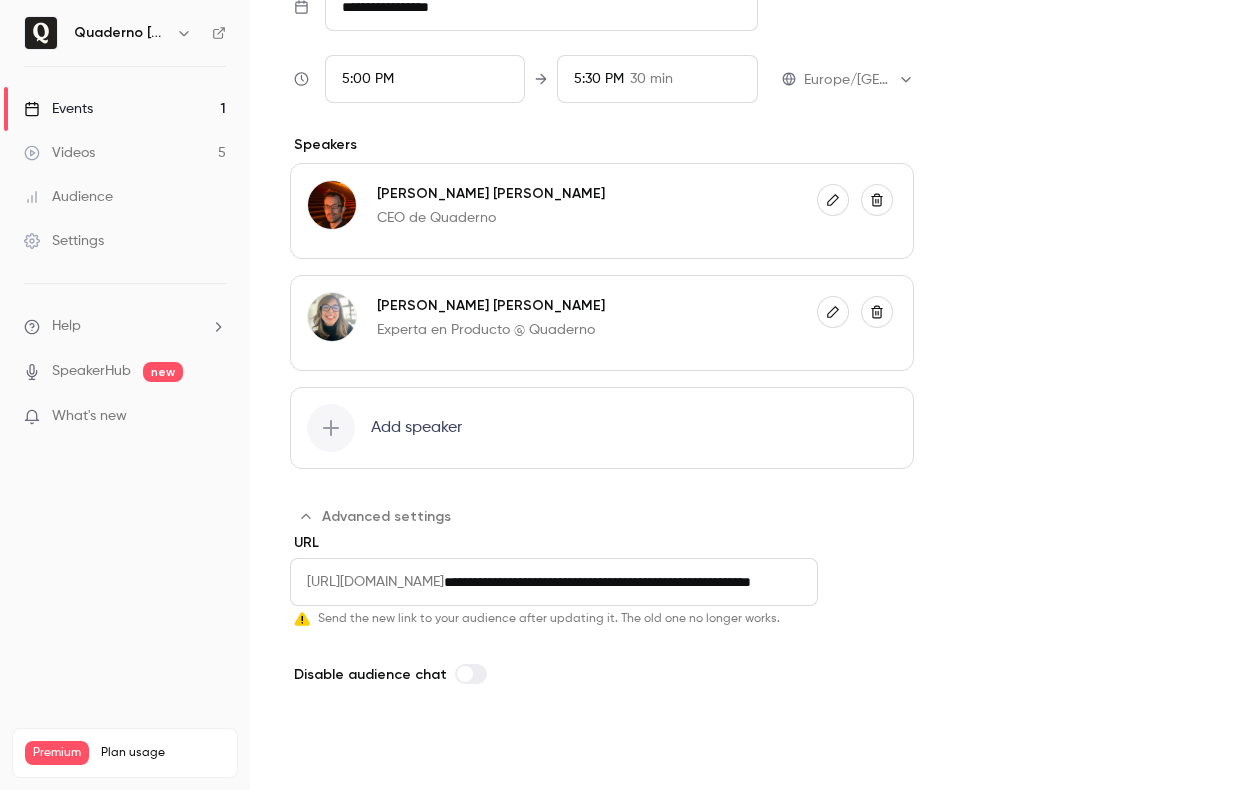 click on "Save" at bounding box center (326, 754) 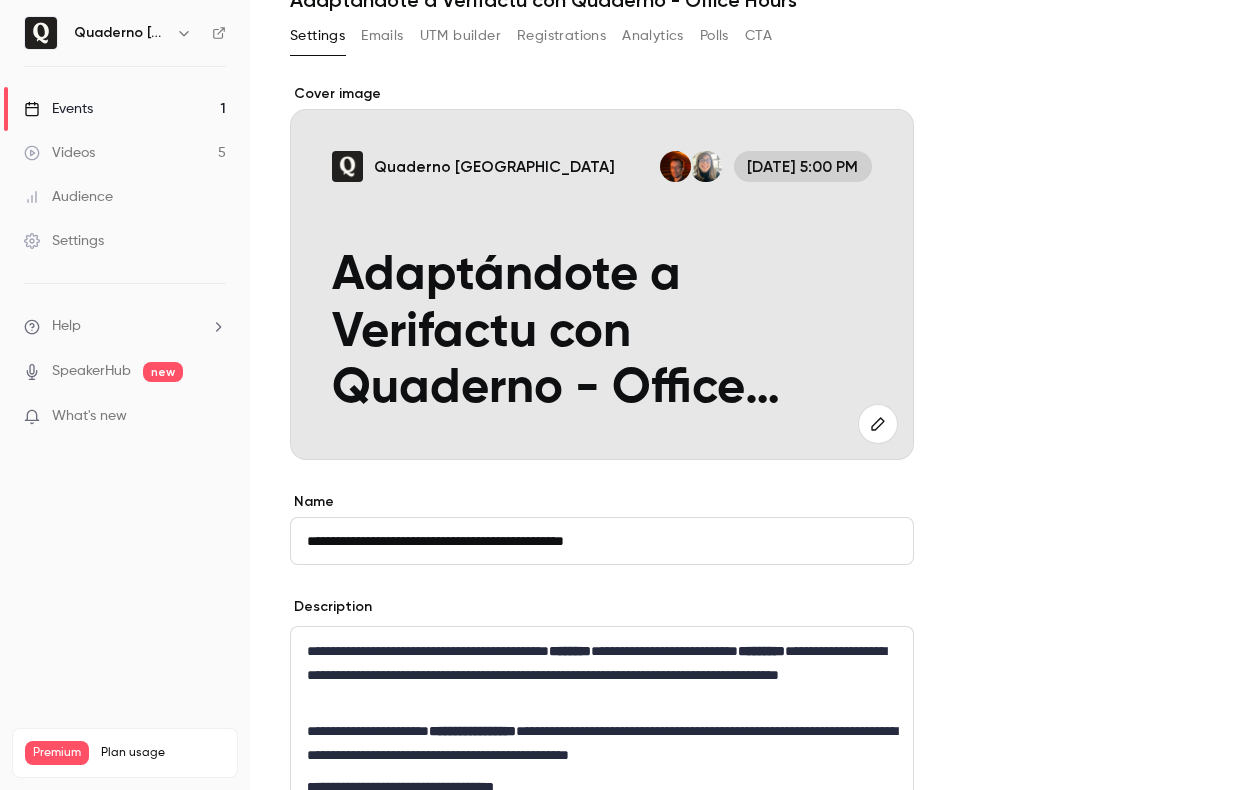 scroll, scrollTop: 0, scrollLeft: 0, axis: both 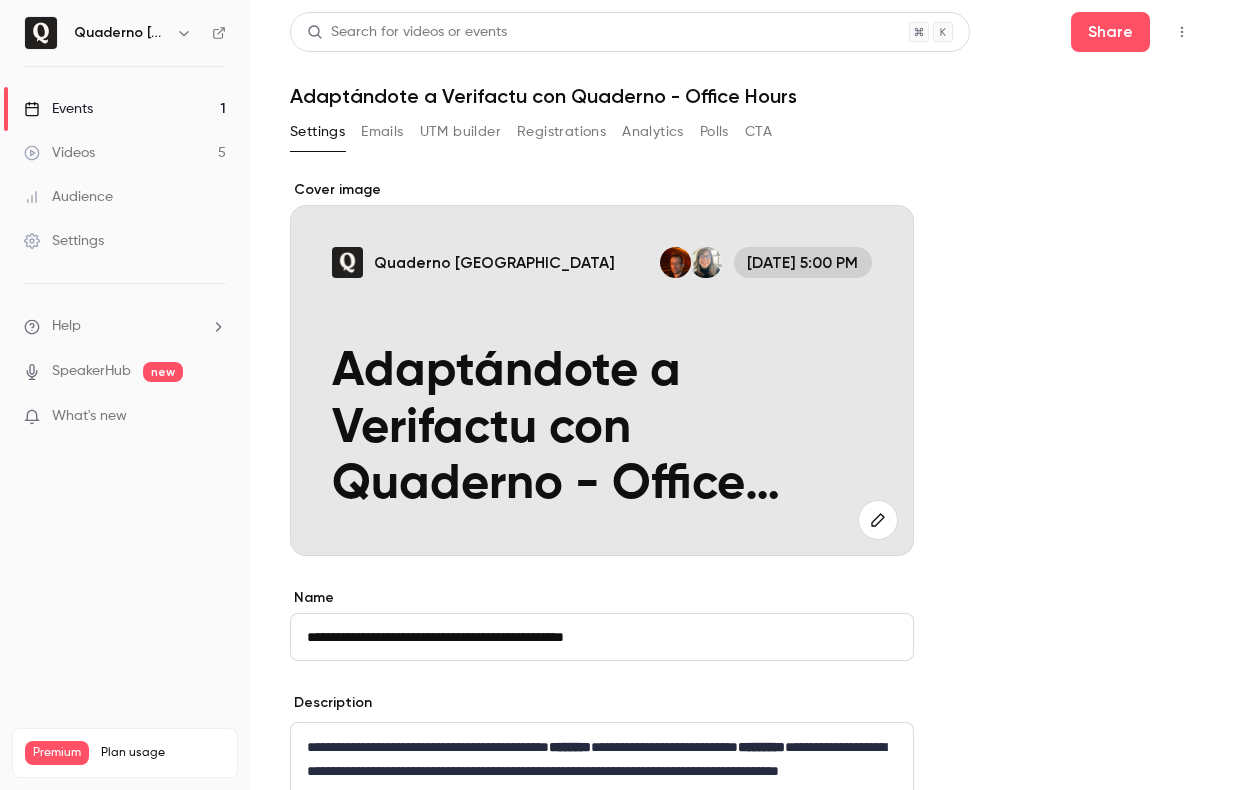 click on "UTM builder" at bounding box center (460, 132) 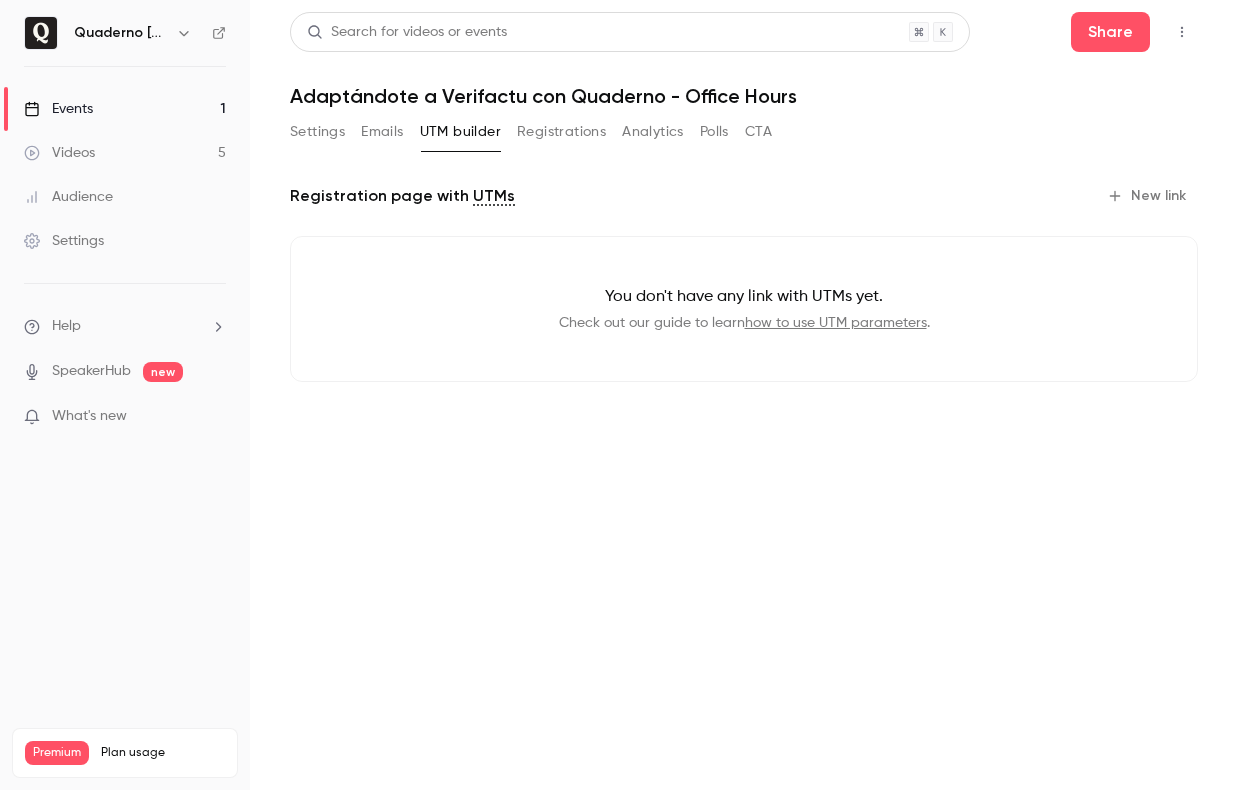 click on "New link" at bounding box center [1148, 196] 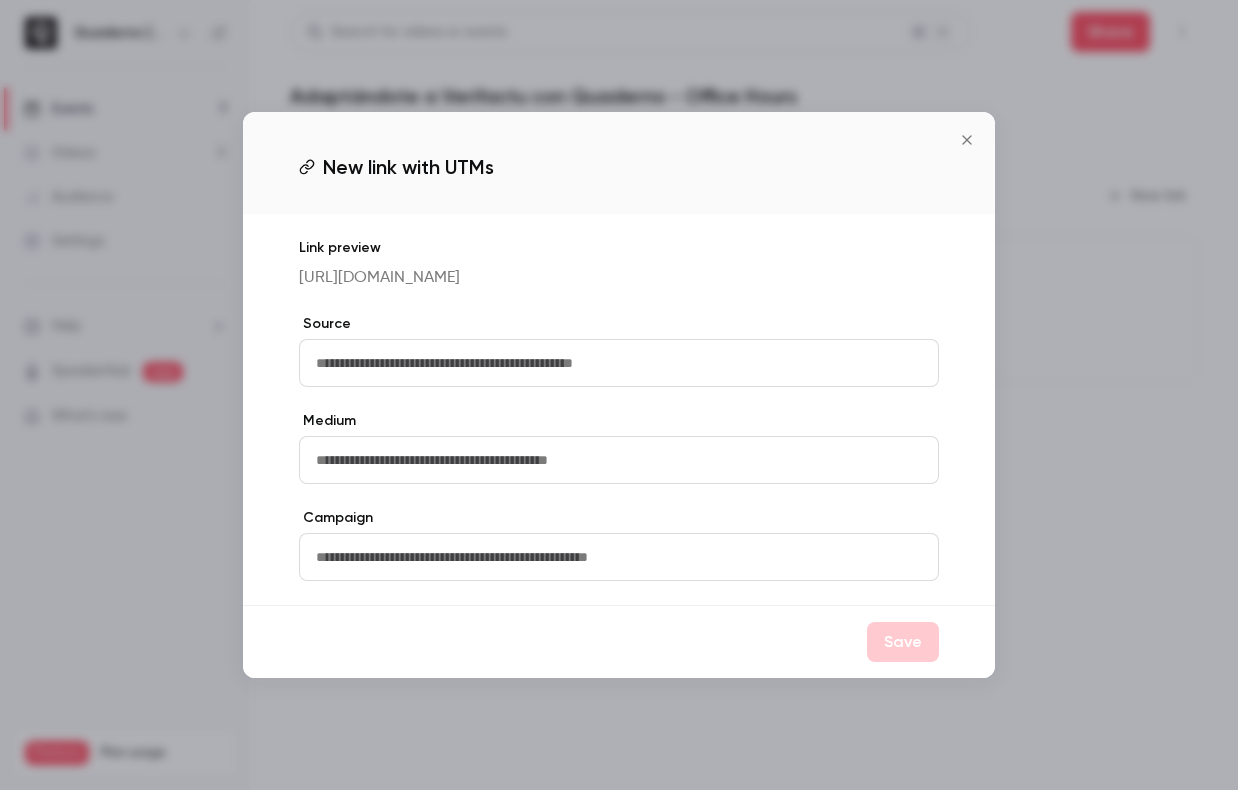 click at bounding box center [619, 363] 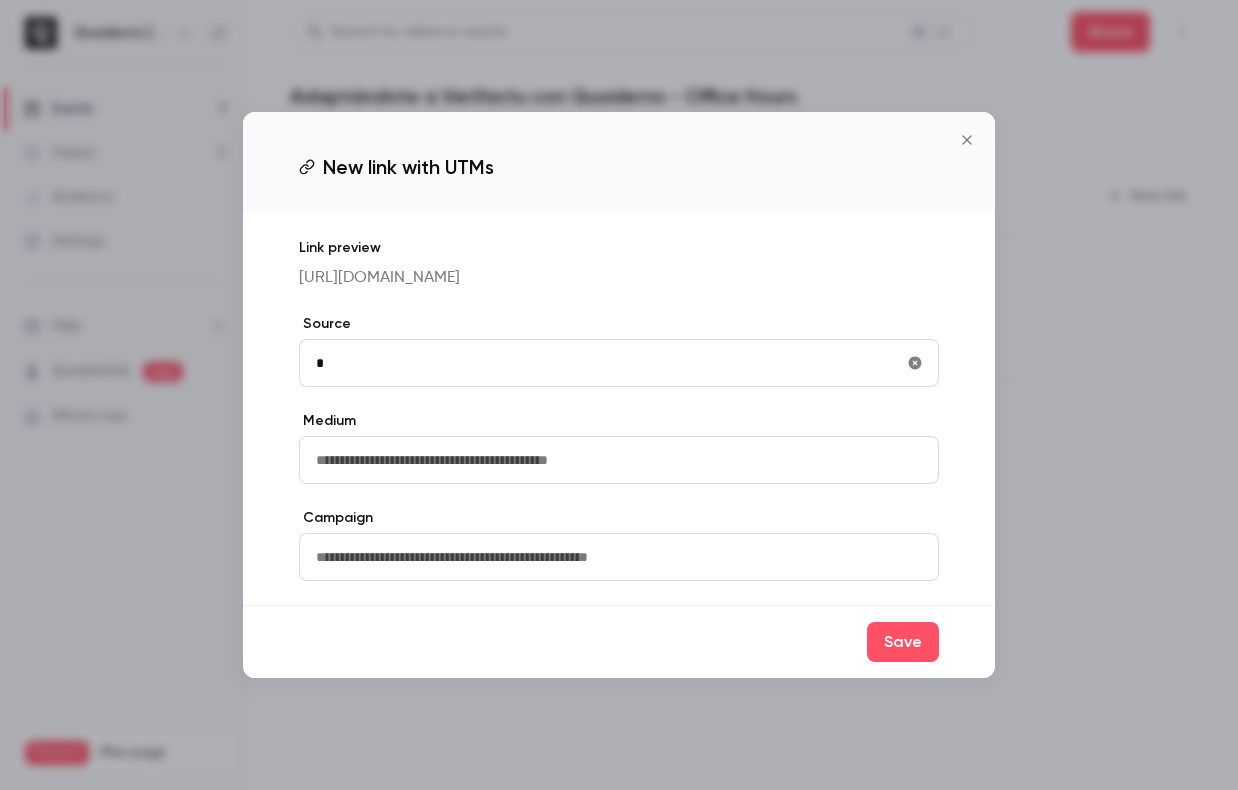 type on "*" 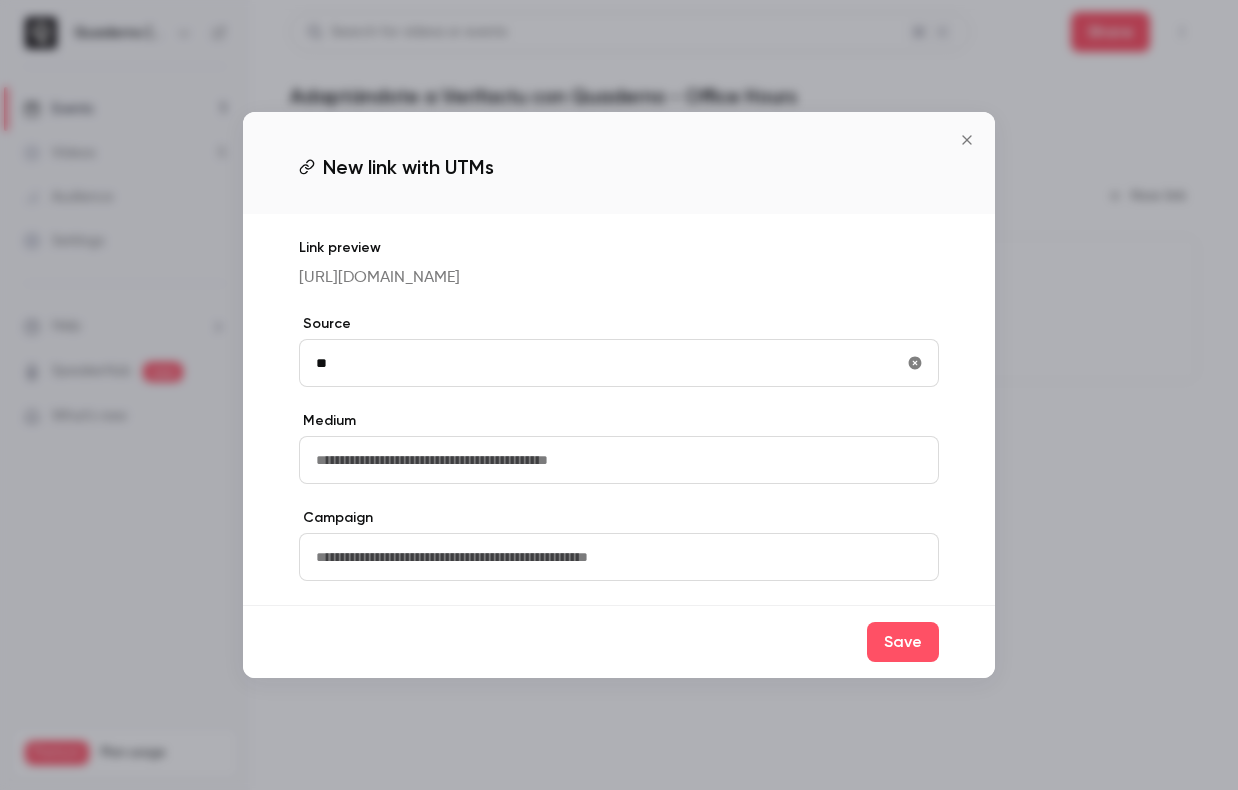 type on "*" 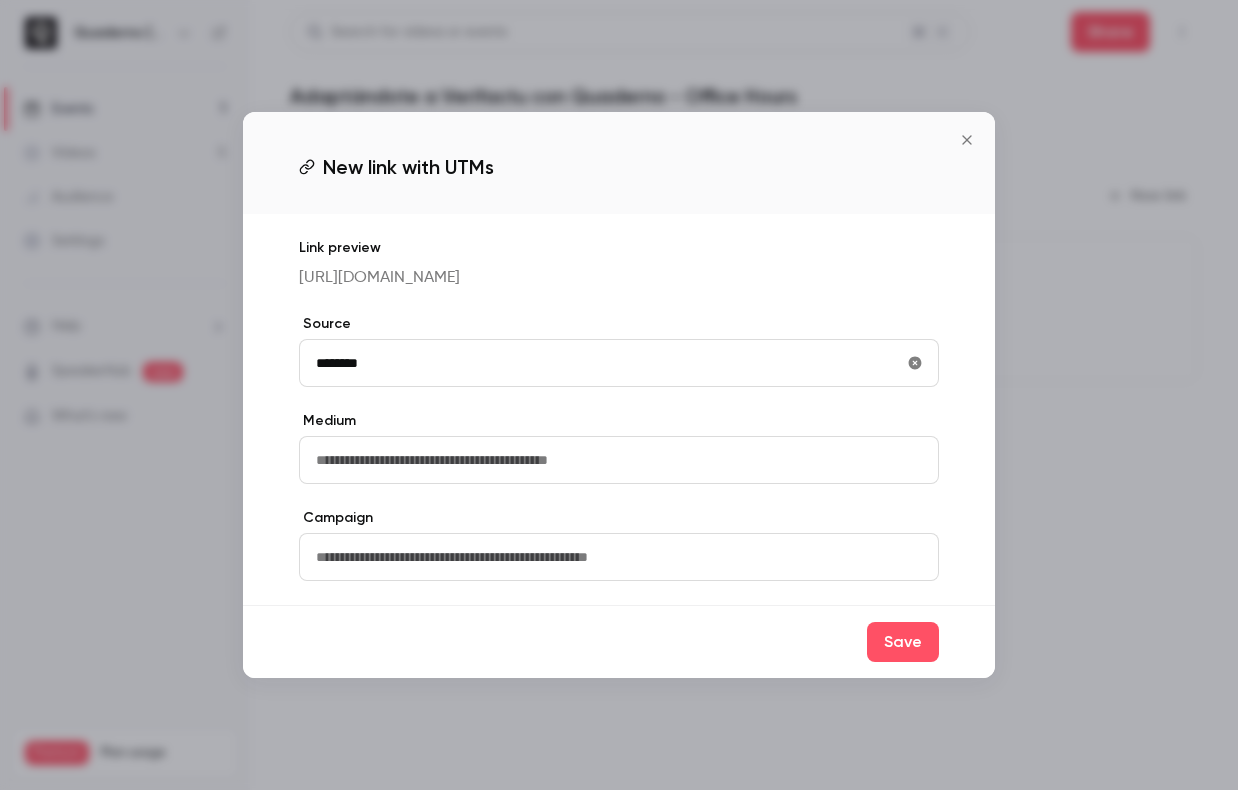 type on "********" 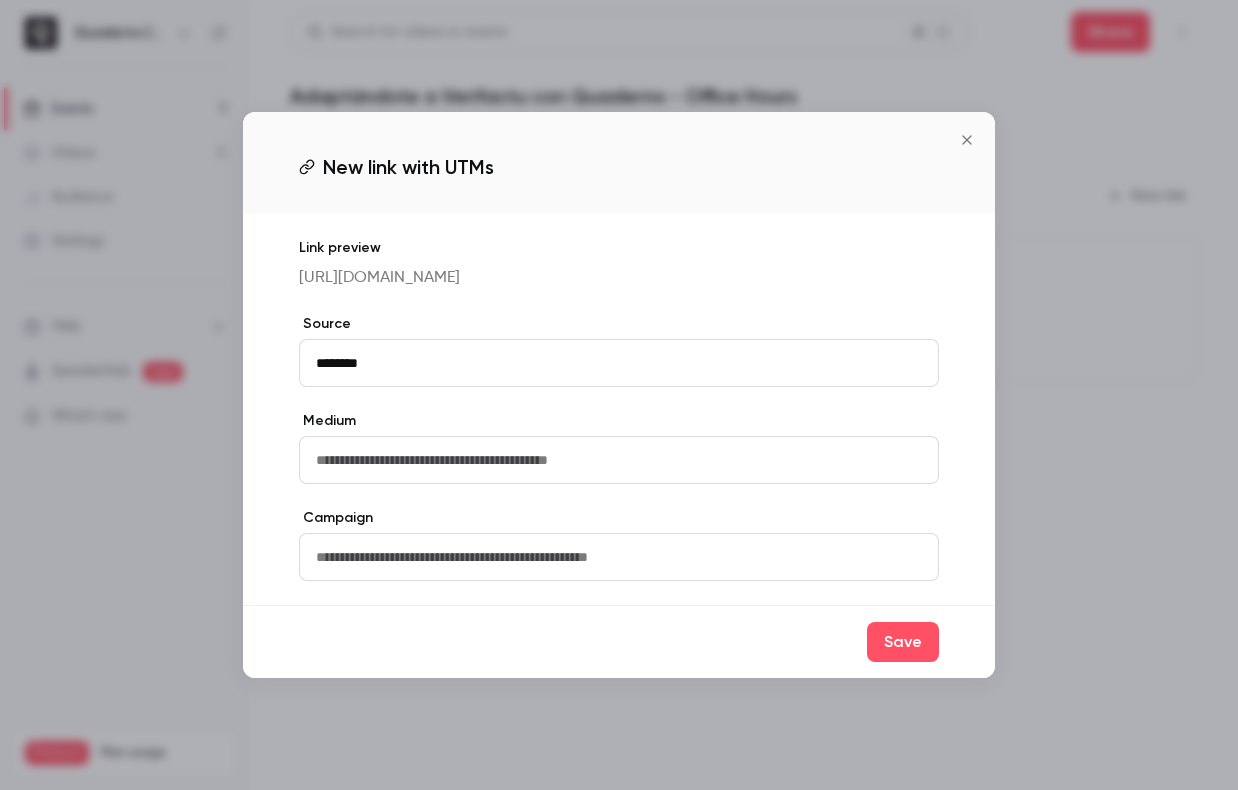 click at bounding box center (619, 460) 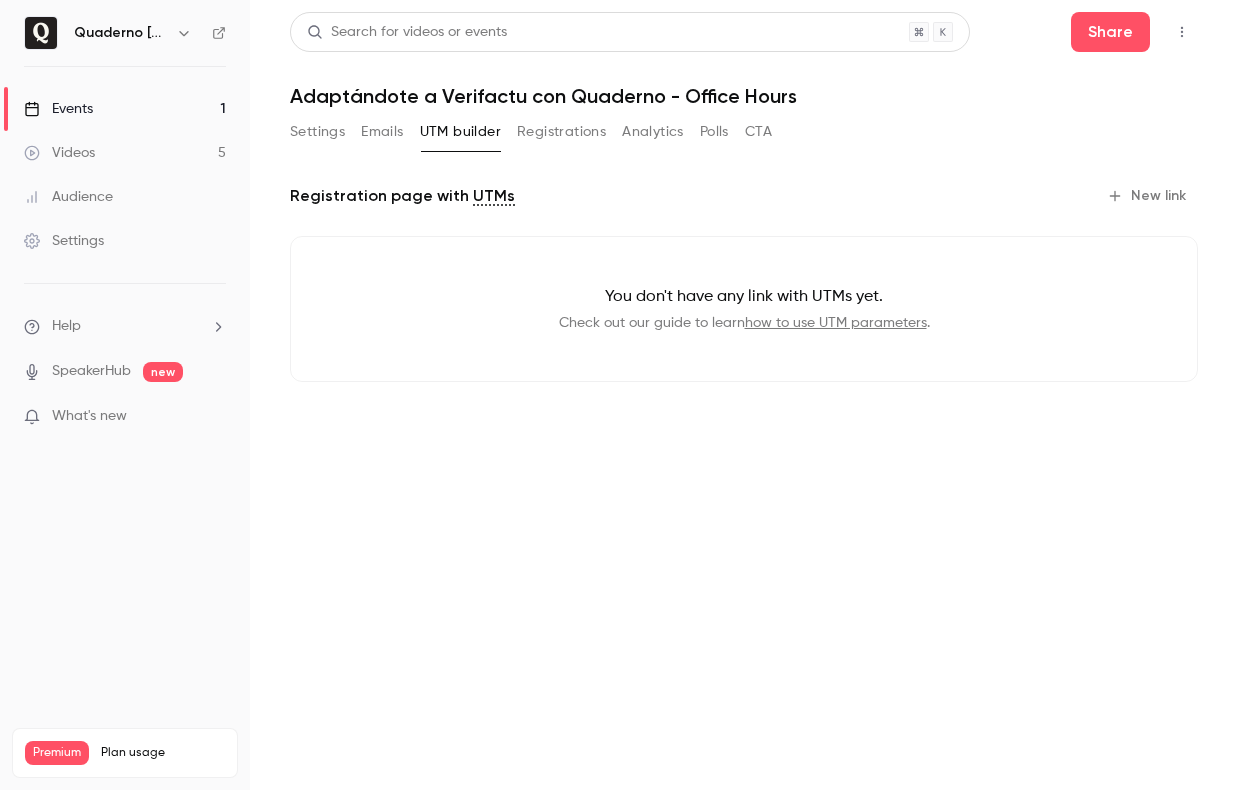click on "Settings" at bounding box center [317, 132] 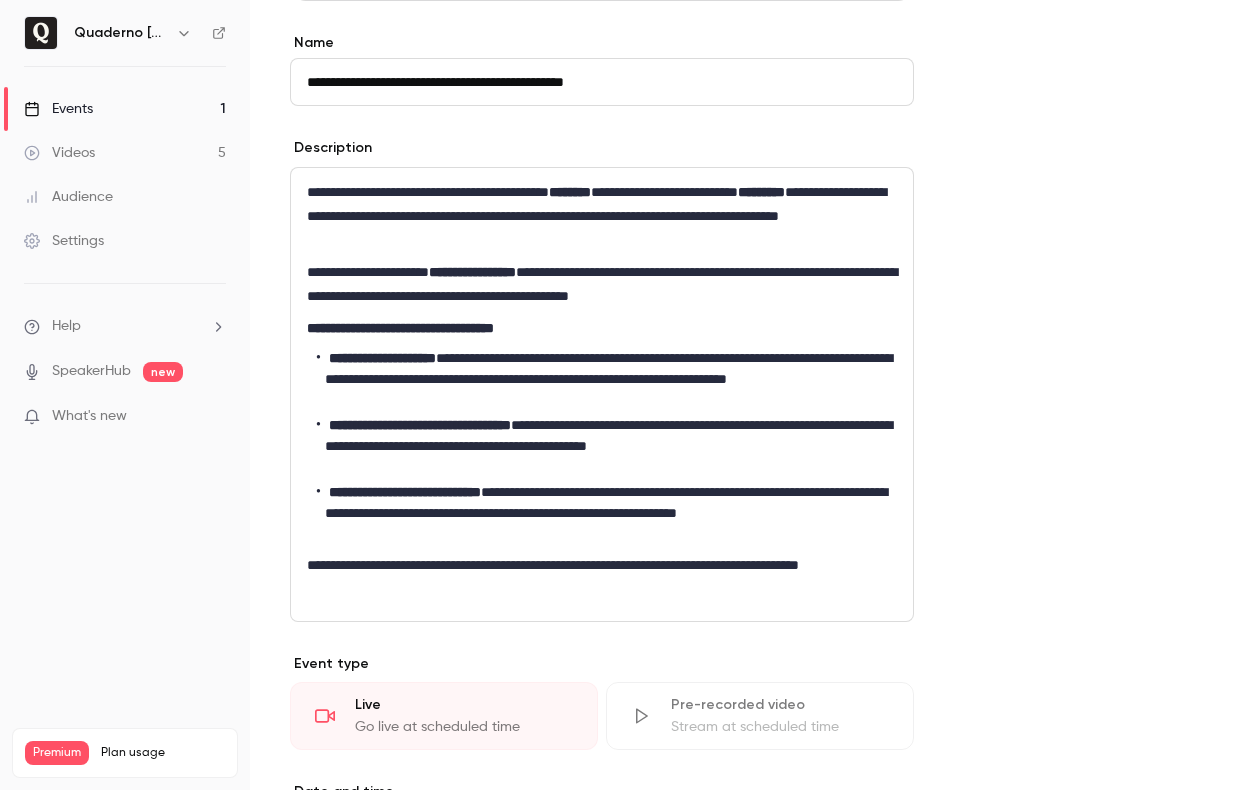 scroll, scrollTop: 0, scrollLeft: 0, axis: both 